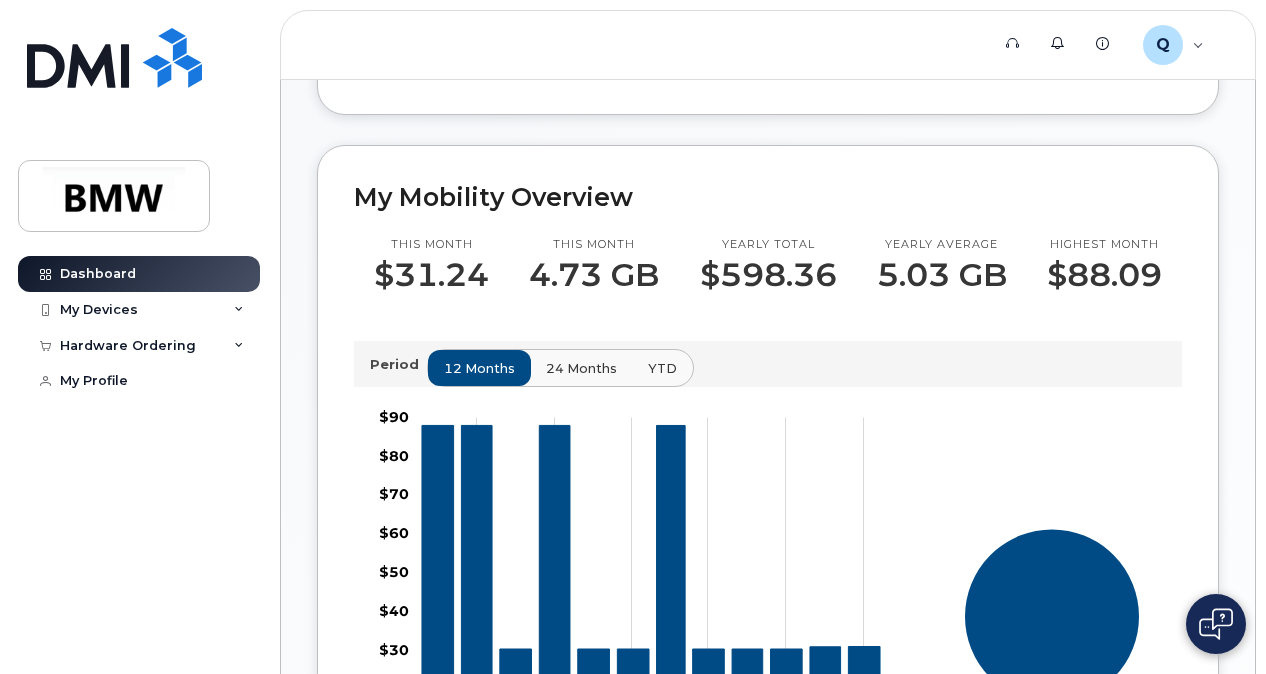 scroll, scrollTop: 473, scrollLeft: 0, axis: vertical 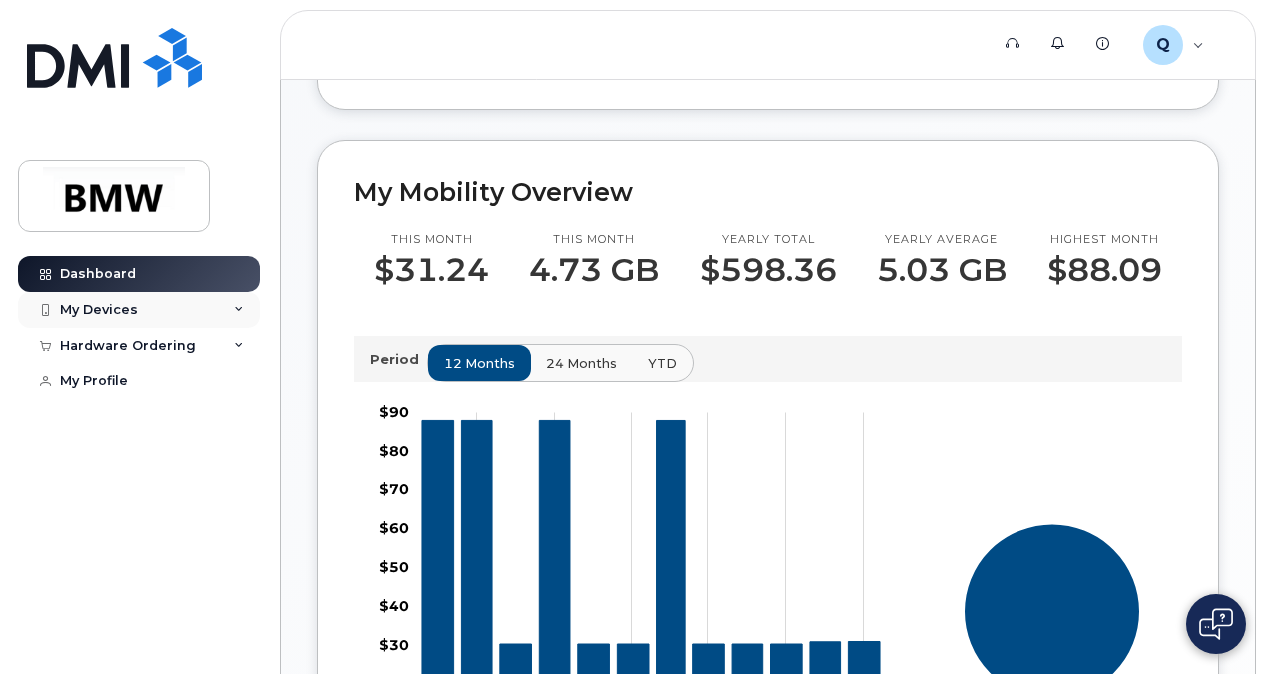 click on "My Devices" 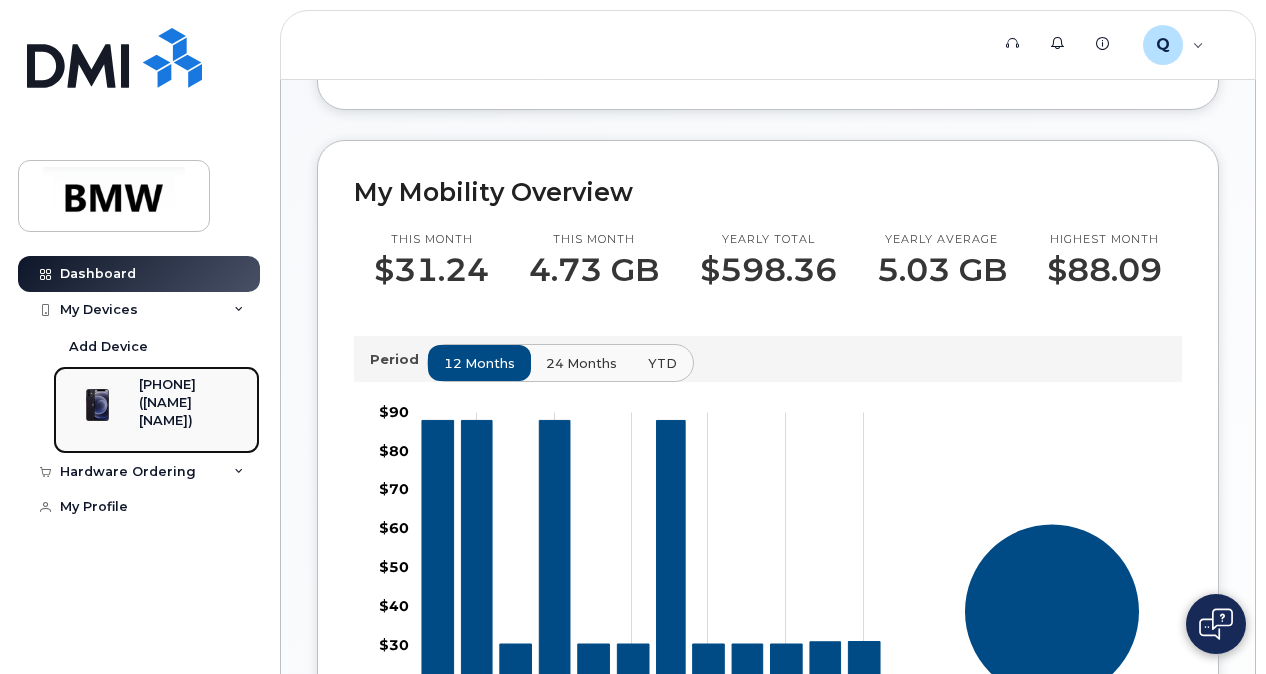 click on "([NAME] [NAME])" 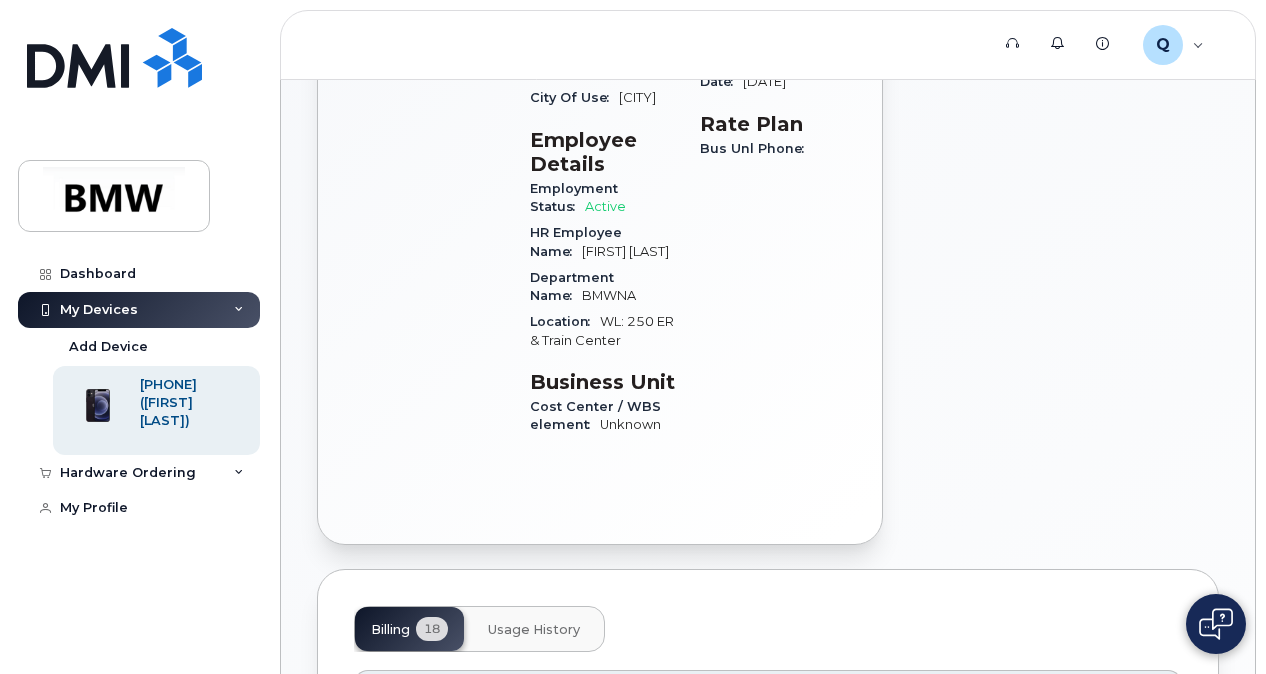 scroll, scrollTop: 466, scrollLeft: 0, axis: vertical 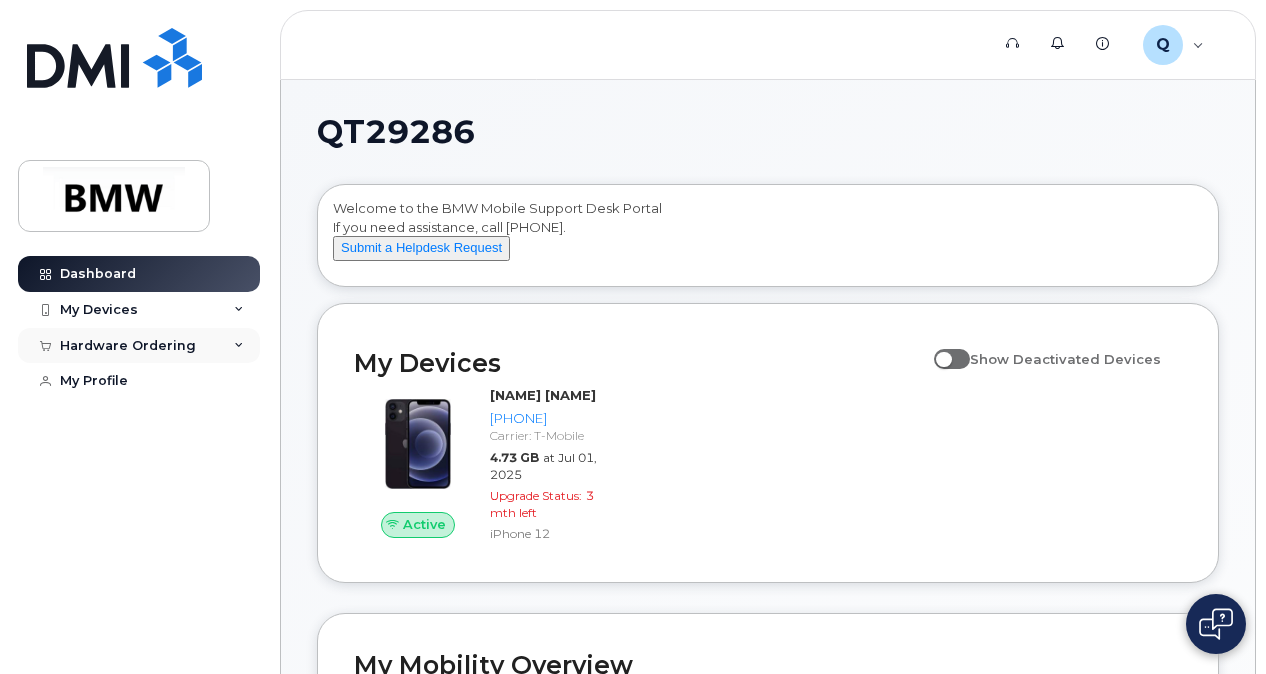 click on "Hardware Ordering" 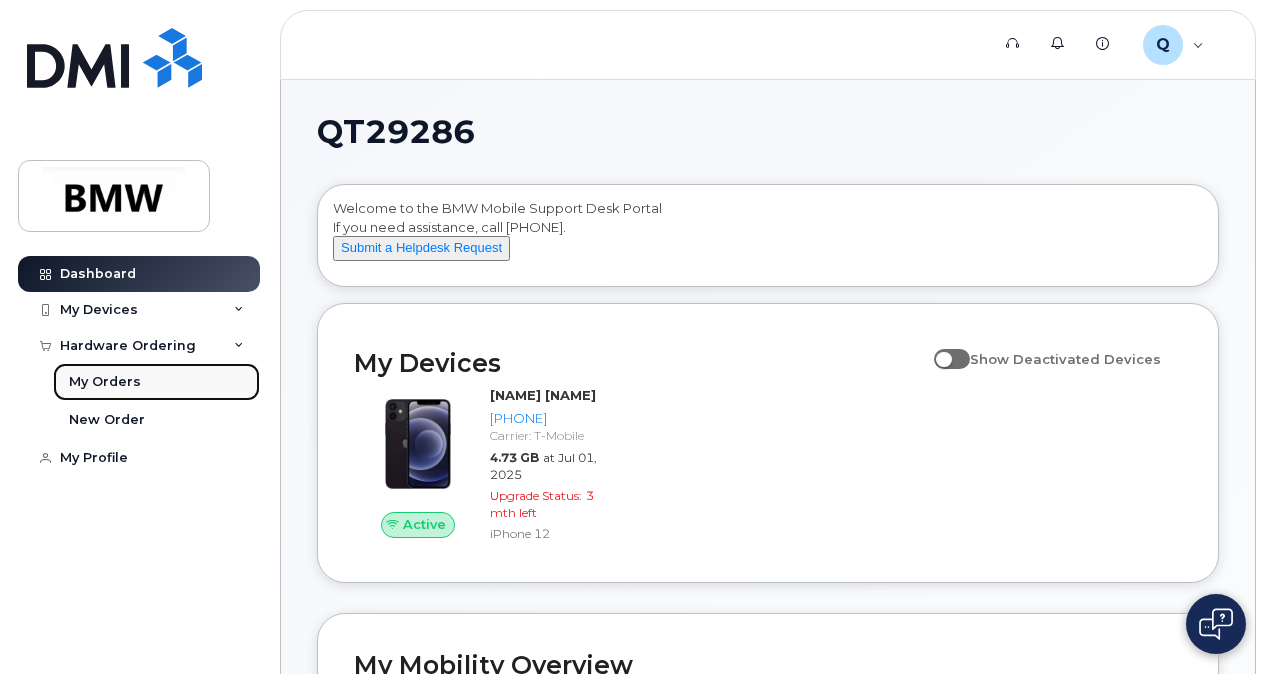 click on "My Orders" 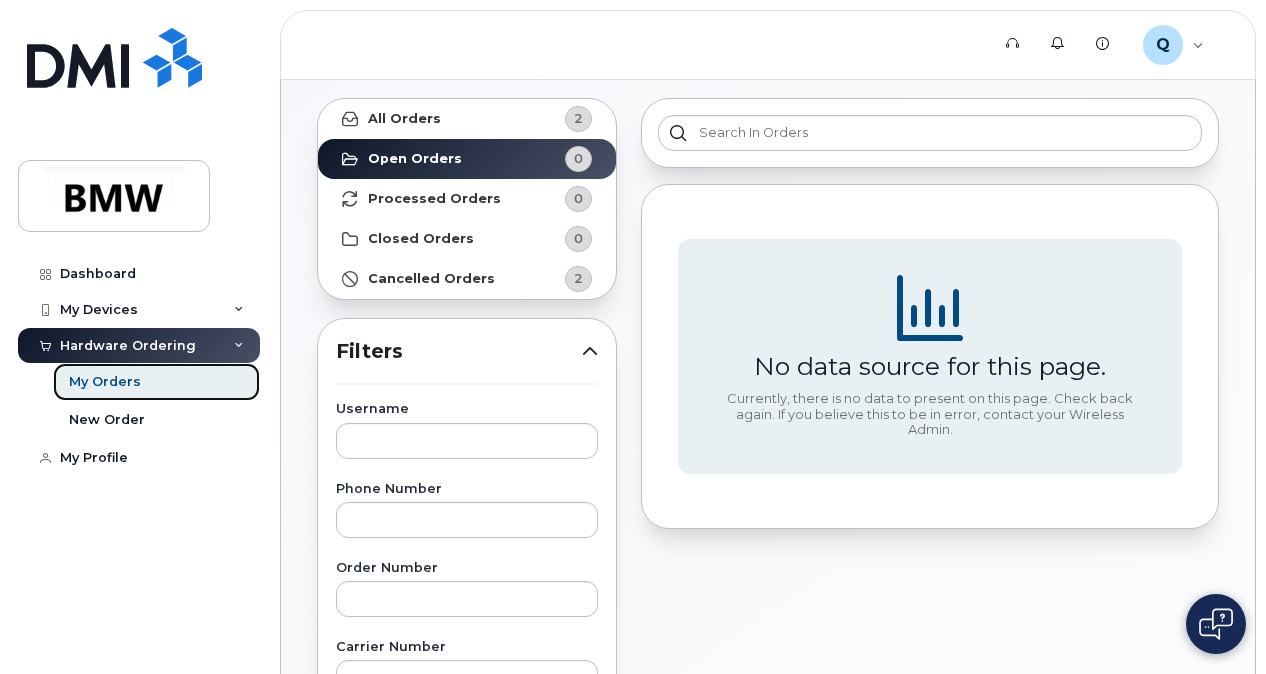 scroll, scrollTop: 28, scrollLeft: 0, axis: vertical 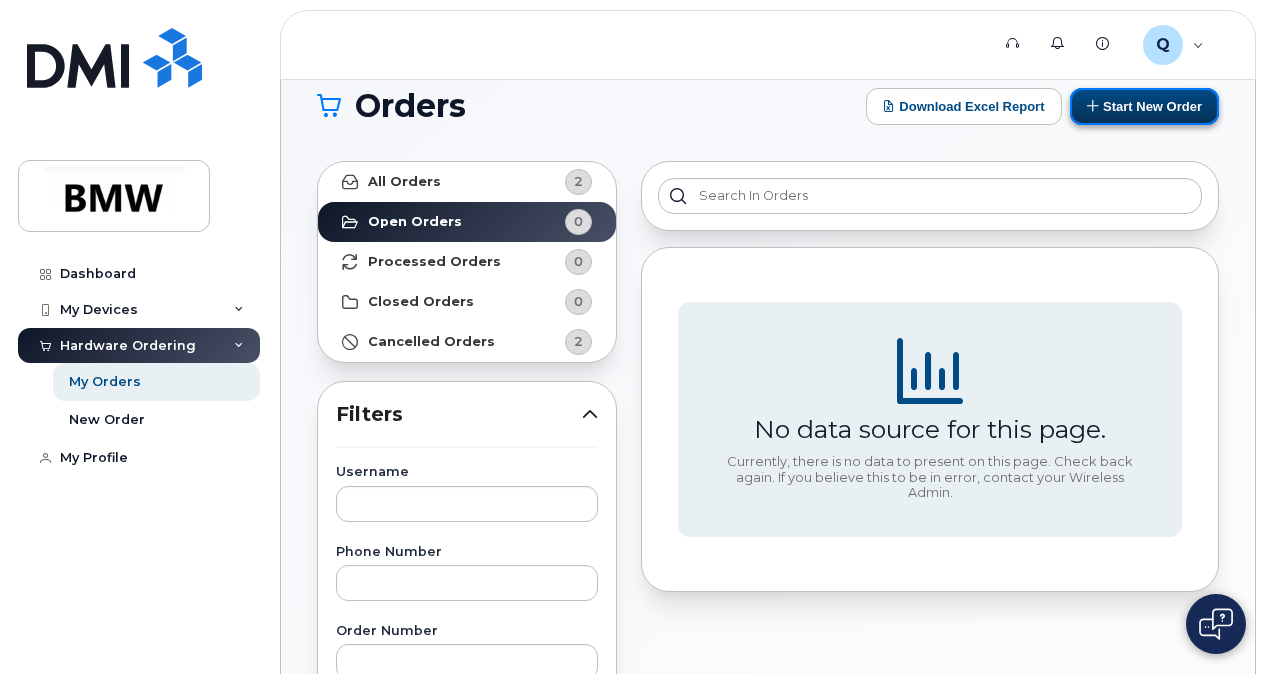 click on "Start New Order" 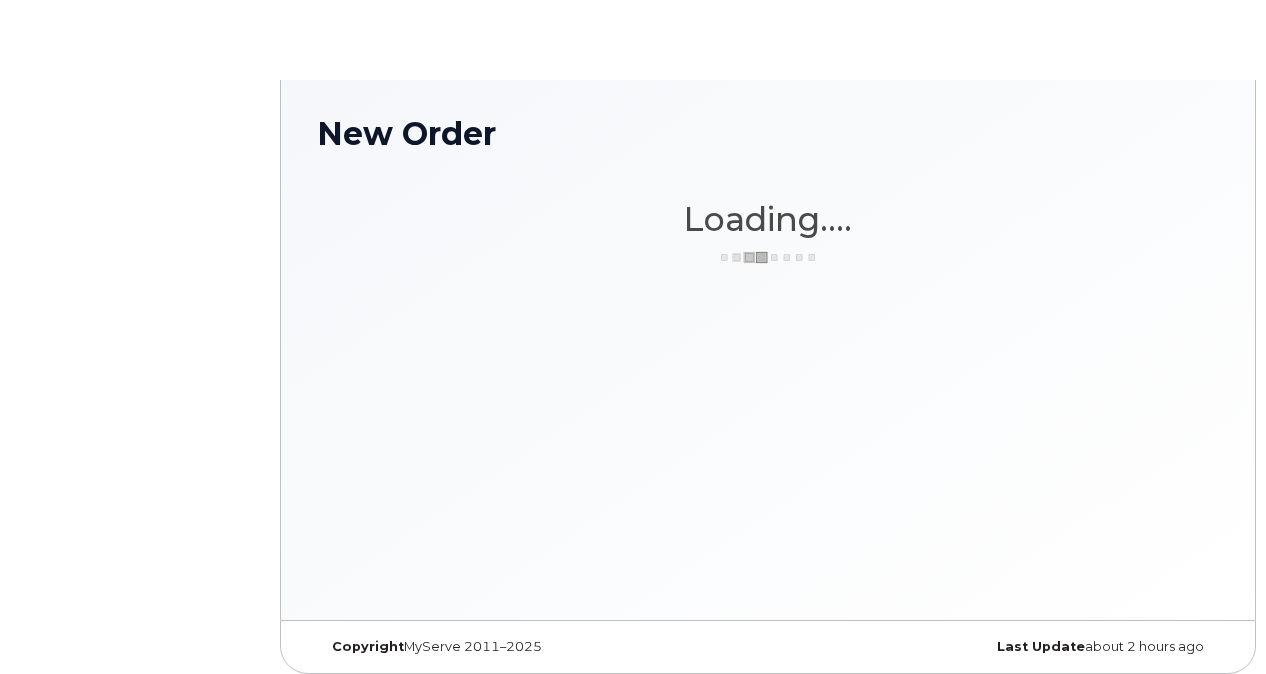 scroll, scrollTop: 0, scrollLeft: 0, axis: both 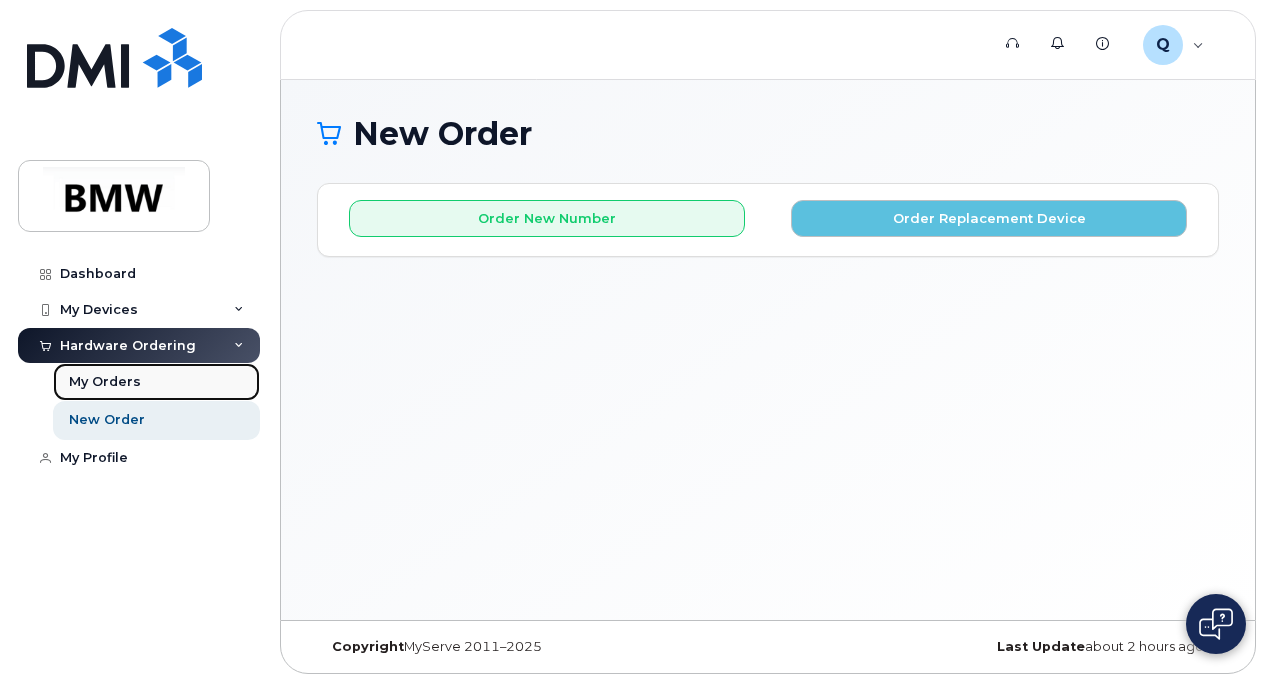 click on "My Orders" 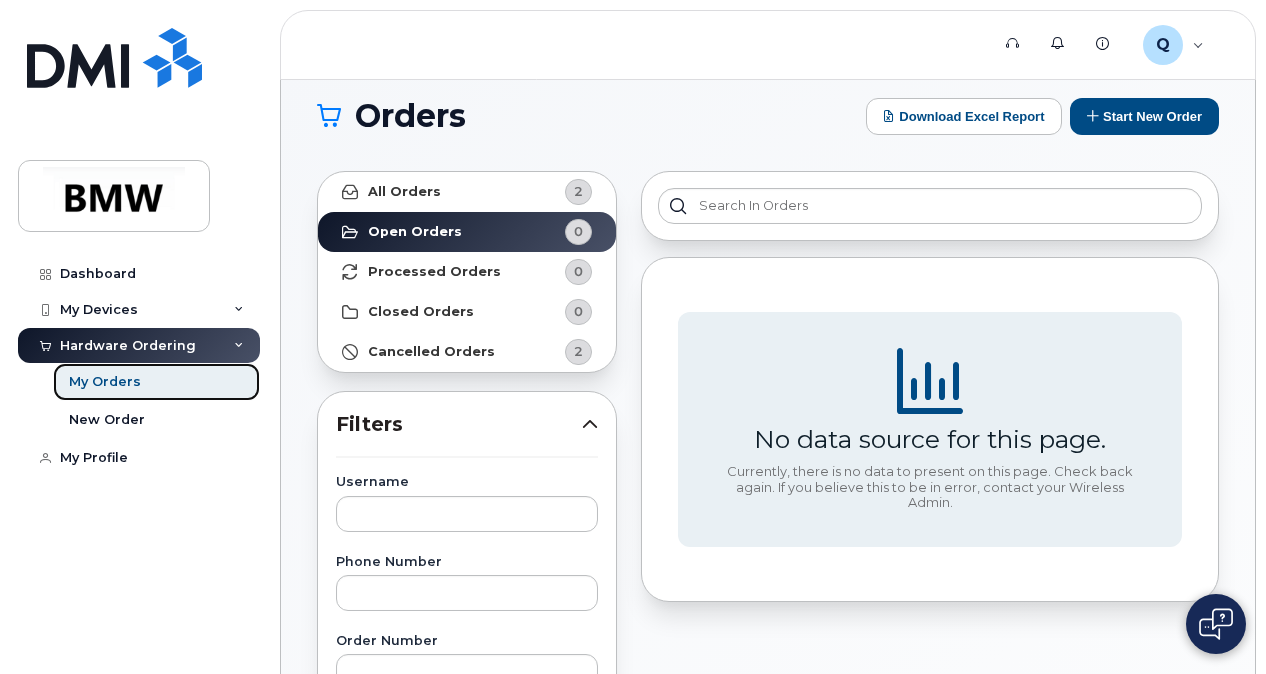 scroll, scrollTop: 19, scrollLeft: 0, axis: vertical 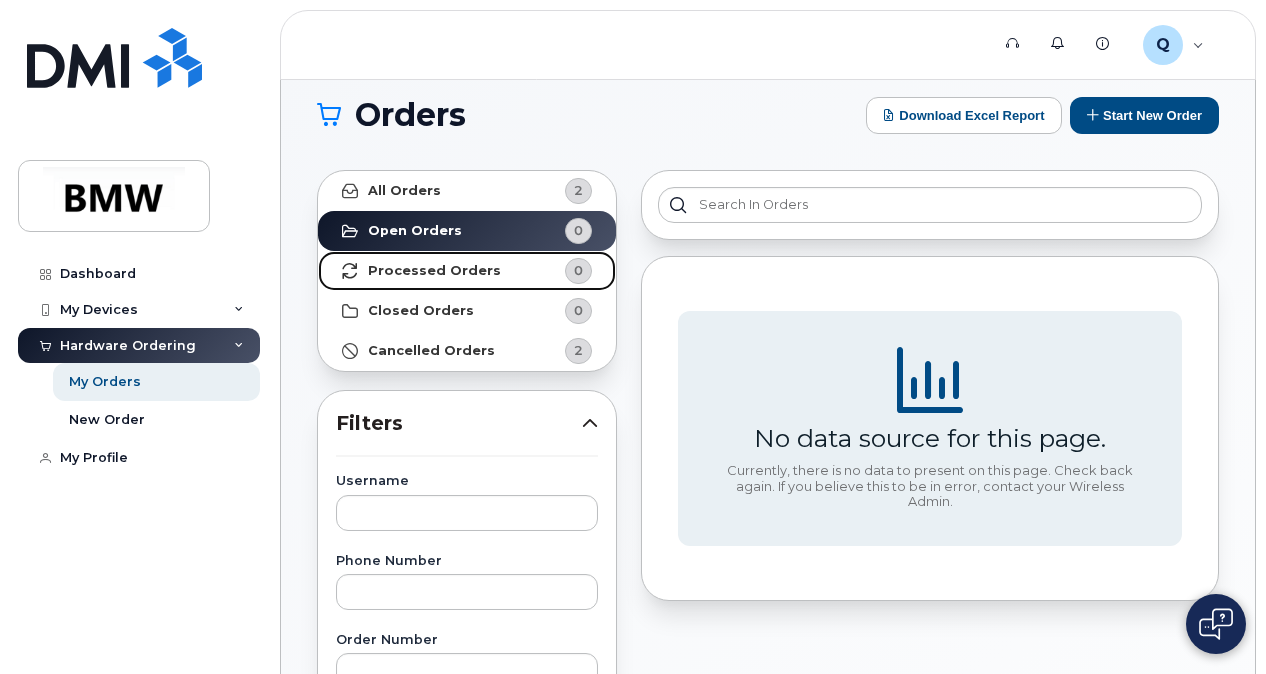 click on "Processed Orders" 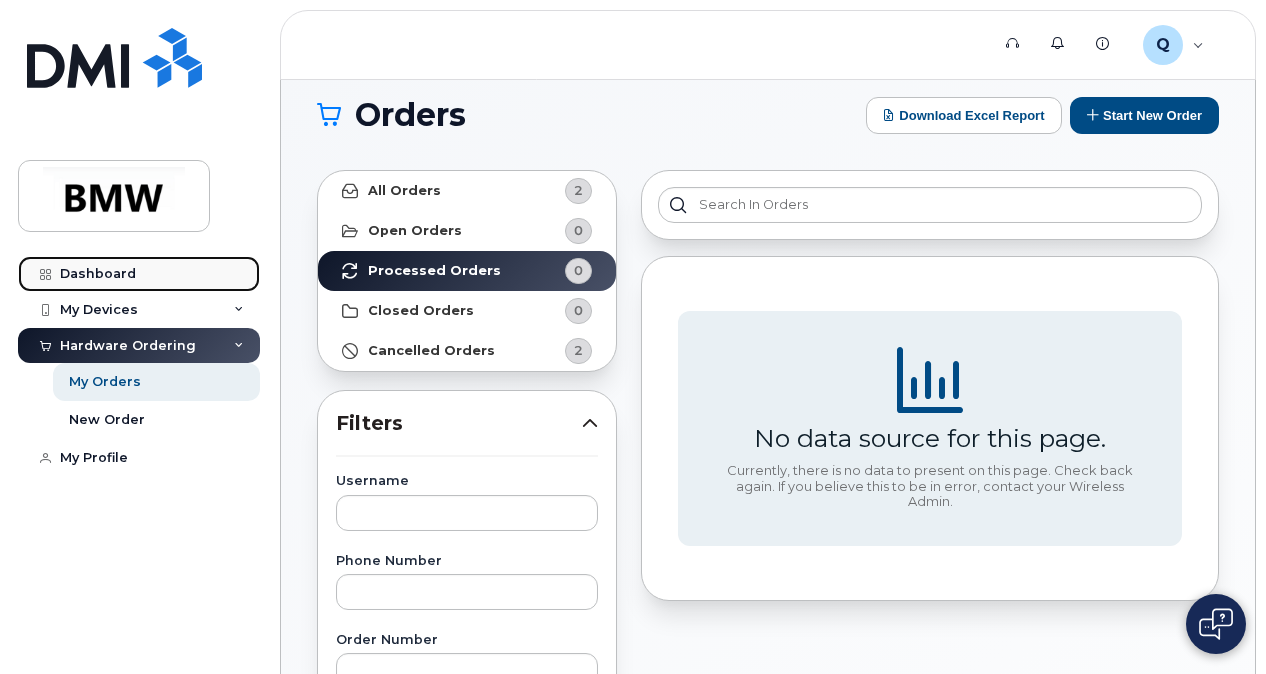 click on "Dashboard" 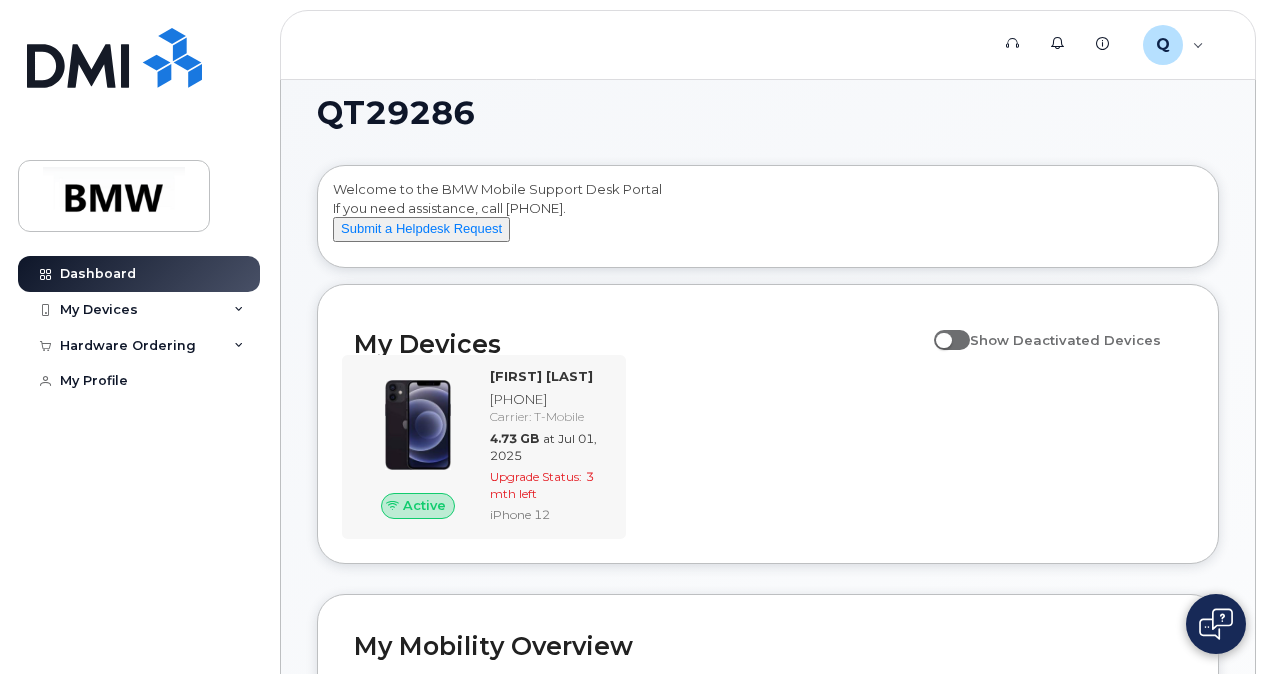scroll, scrollTop: 0, scrollLeft: 0, axis: both 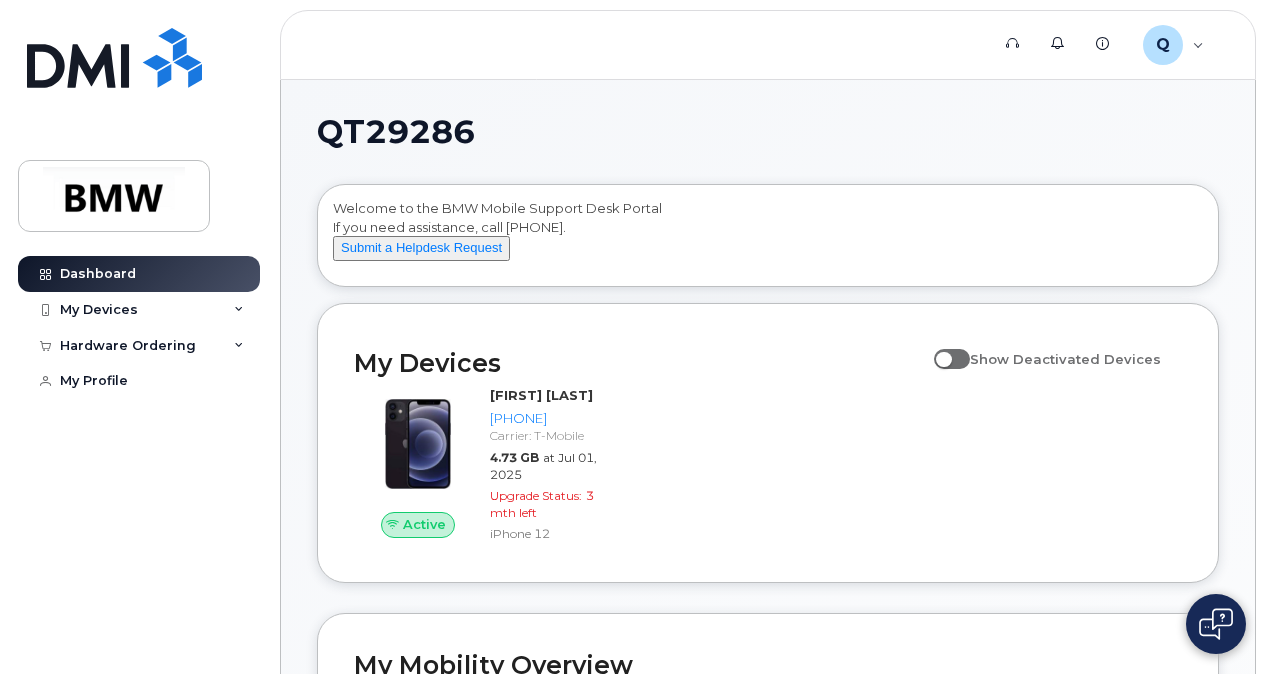 click on "Dashboard My Devices Add Device 973-886-4751 (Ania Neil) Hardware Ordering My Orders New Order My Profile" 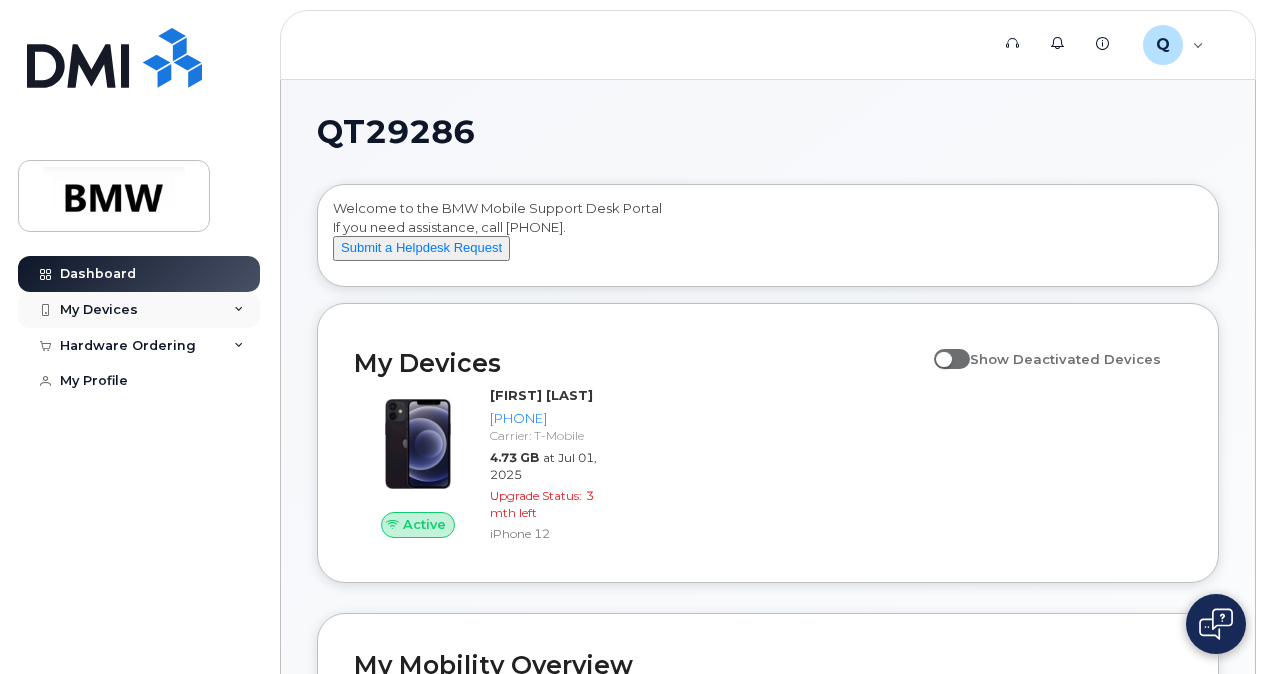 click on "My Devices" 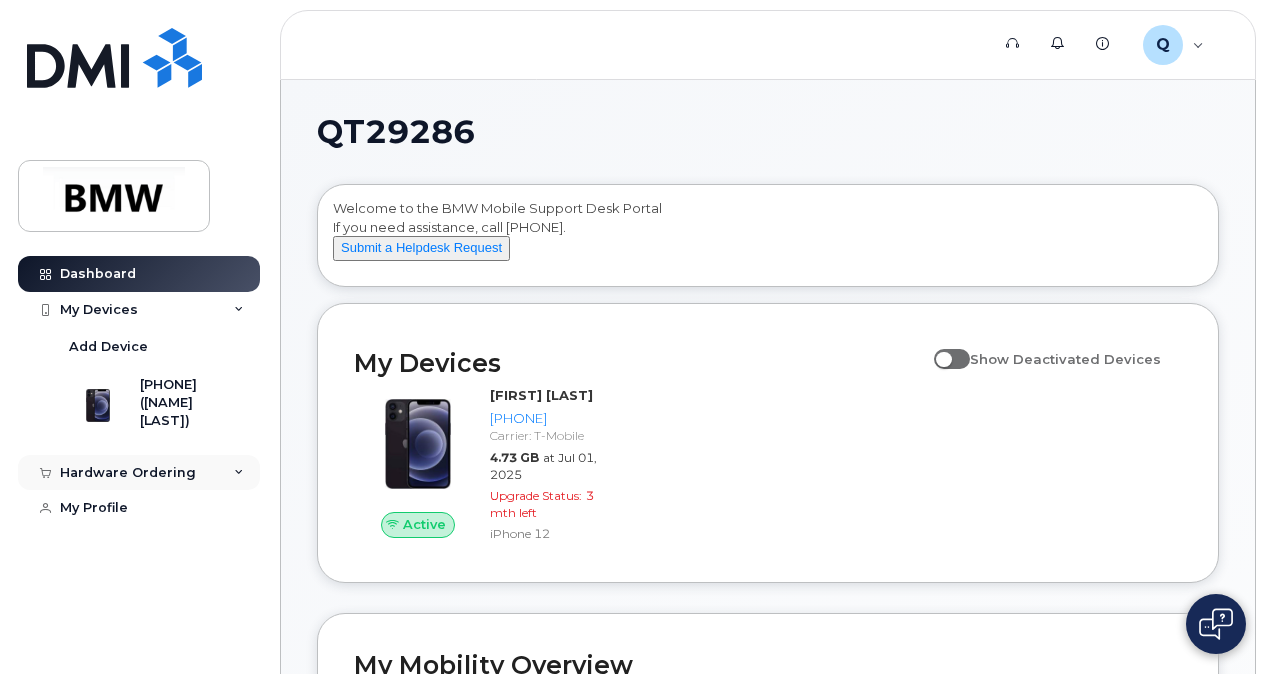 click on "Hardware Ordering" 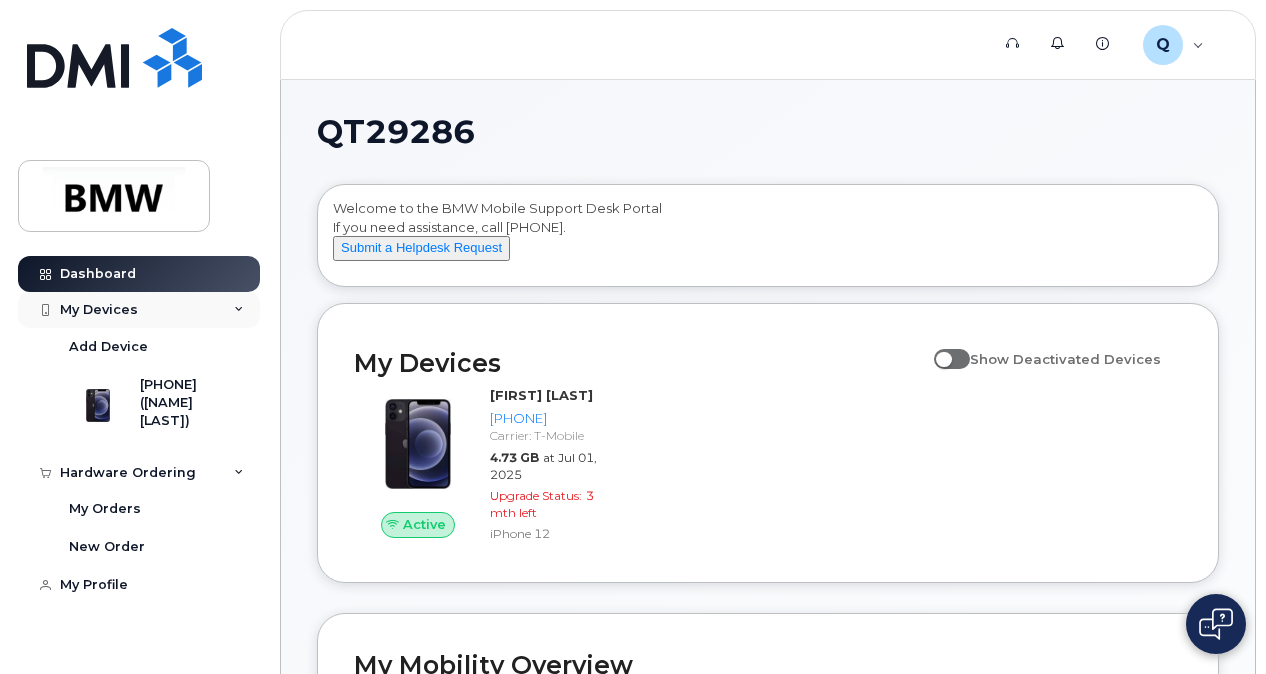 click on "My Devices" 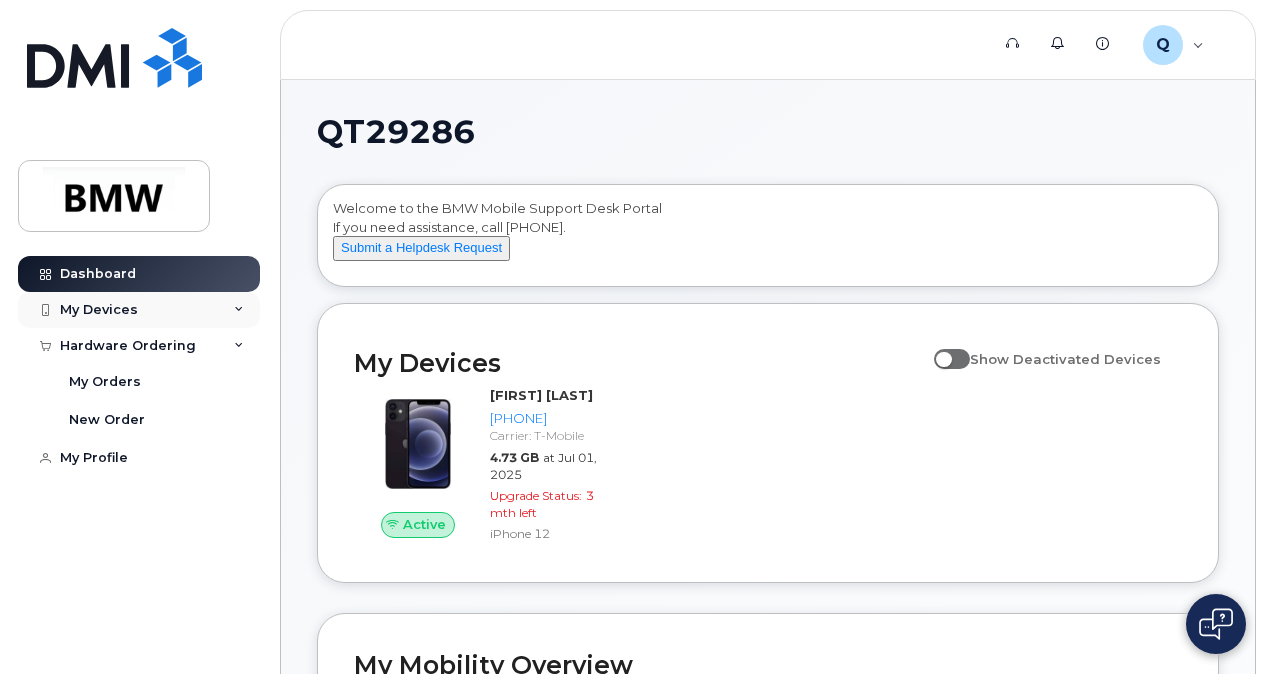click on "My Devices" 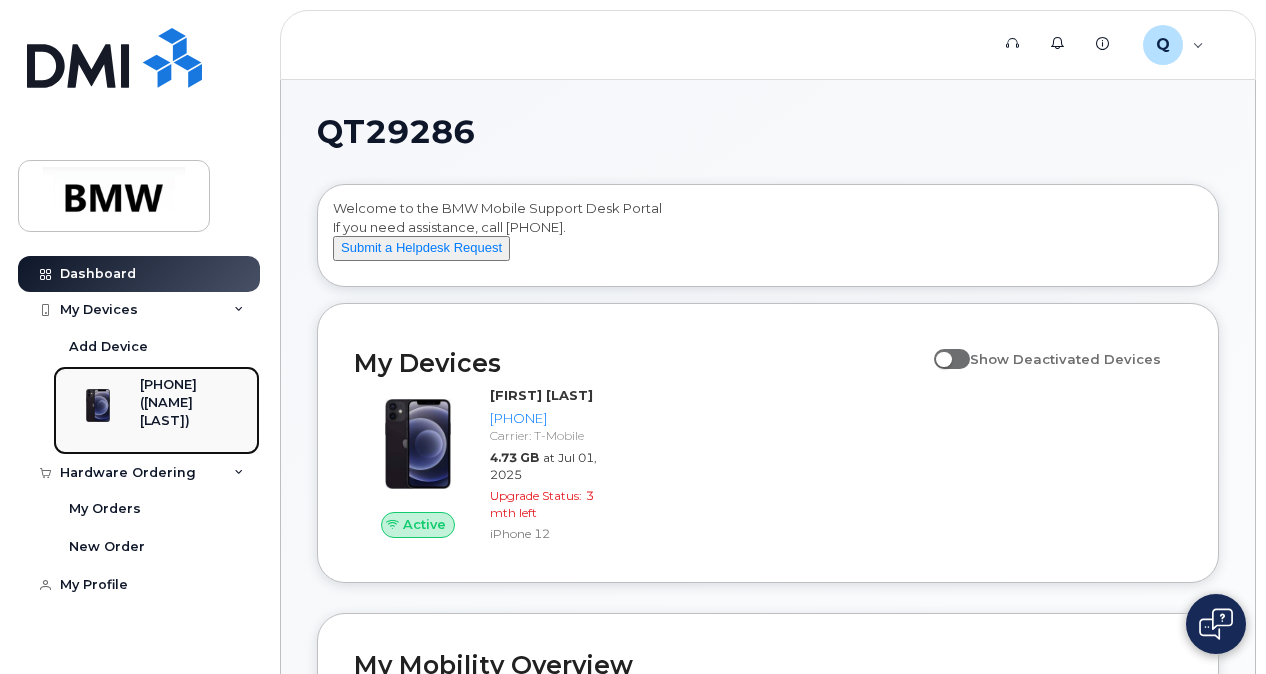 click on "([FIRST] [LAST])" 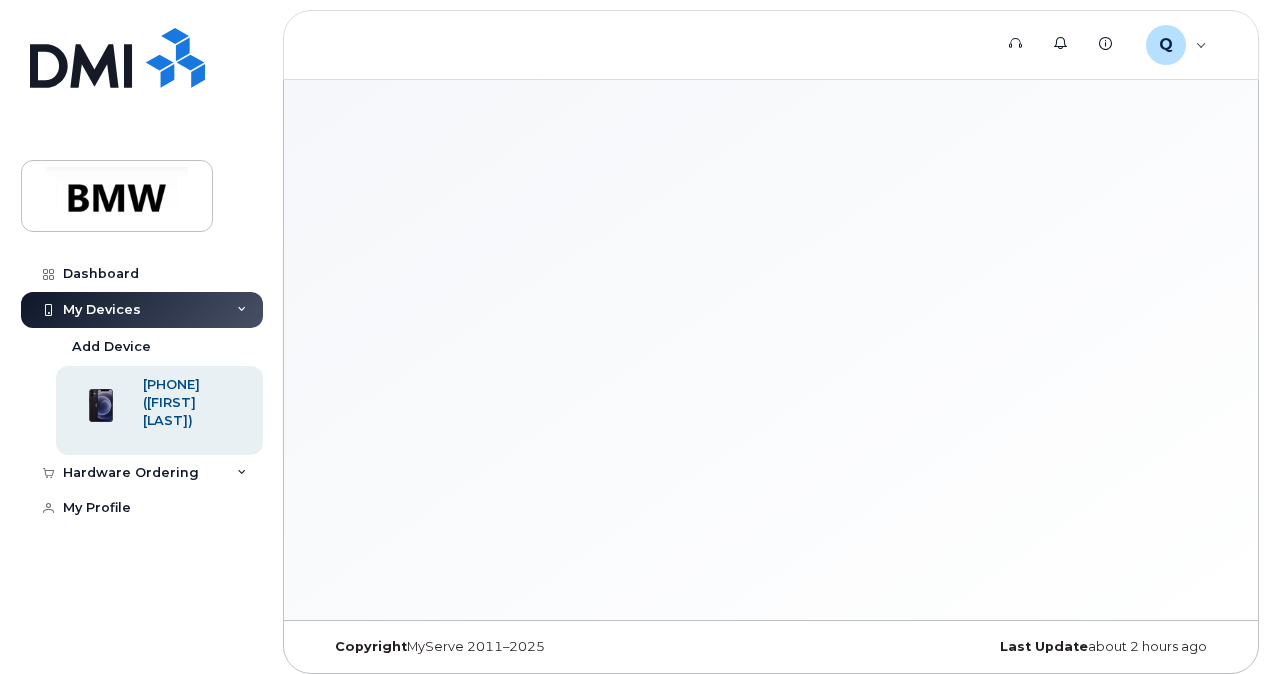 scroll, scrollTop: 0, scrollLeft: 0, axis: both 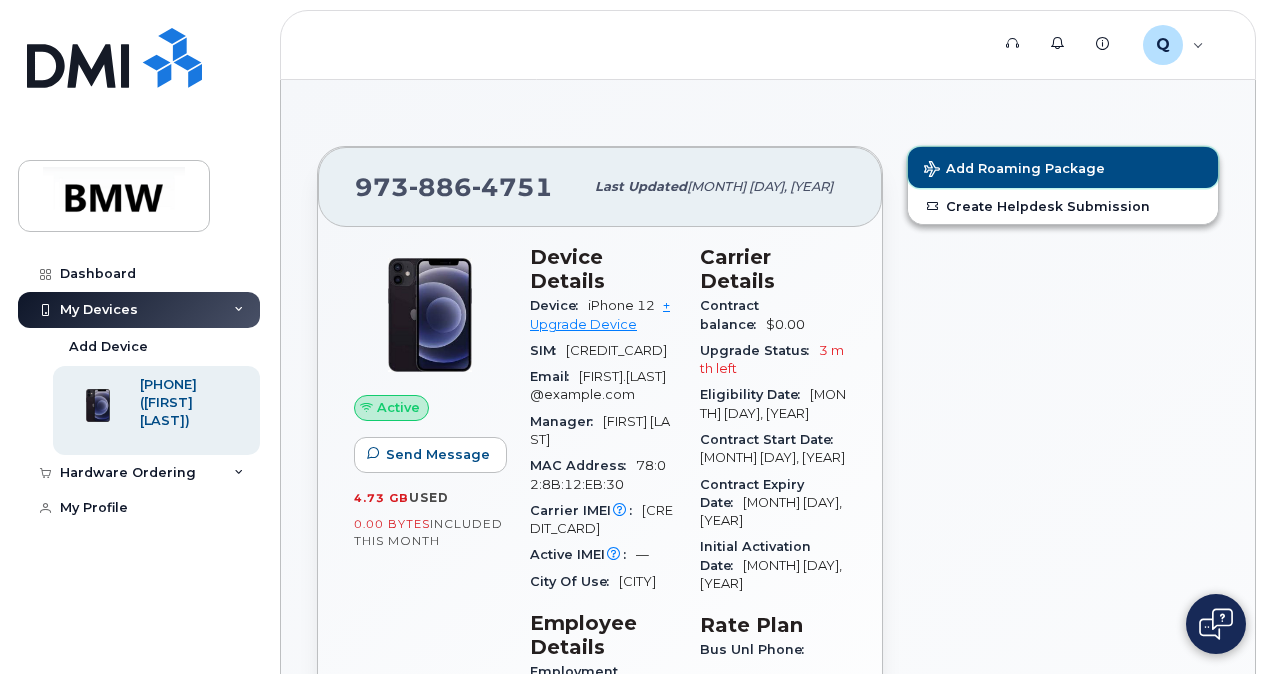 click on "Add Roaming Package" 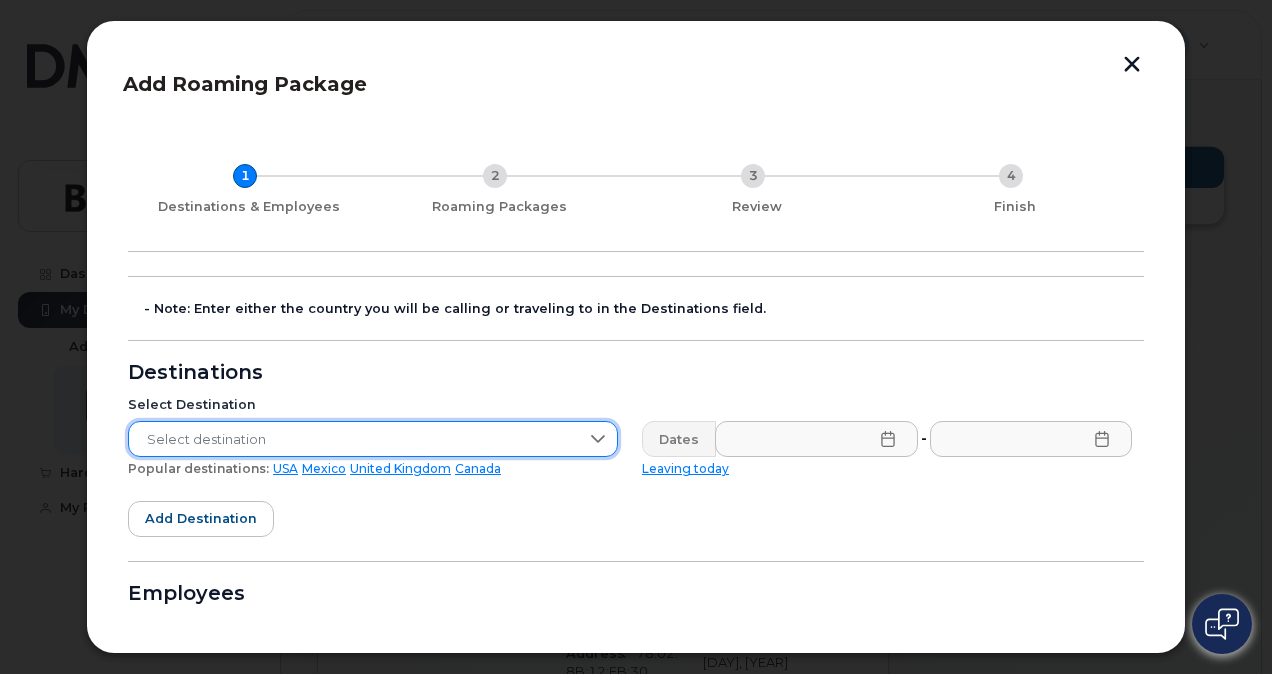 click on "Select destination" 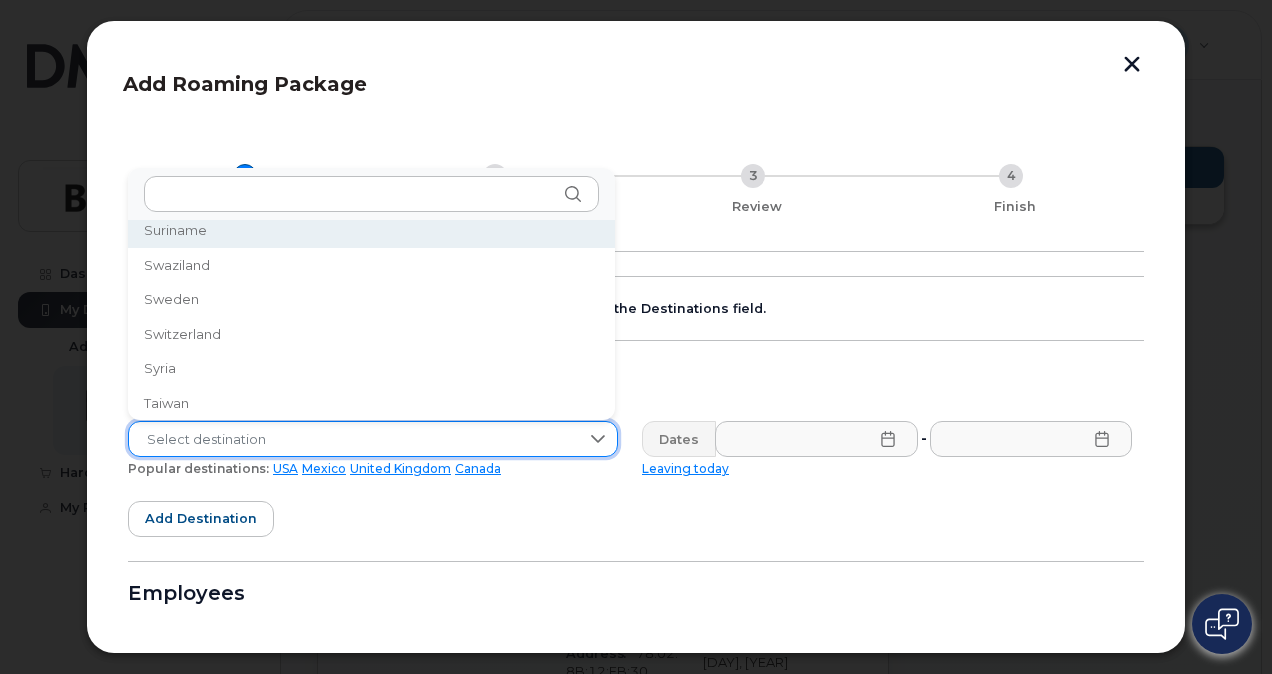 scroll, scrollTop: 6091, scrollLeft: 0, axis: vertical 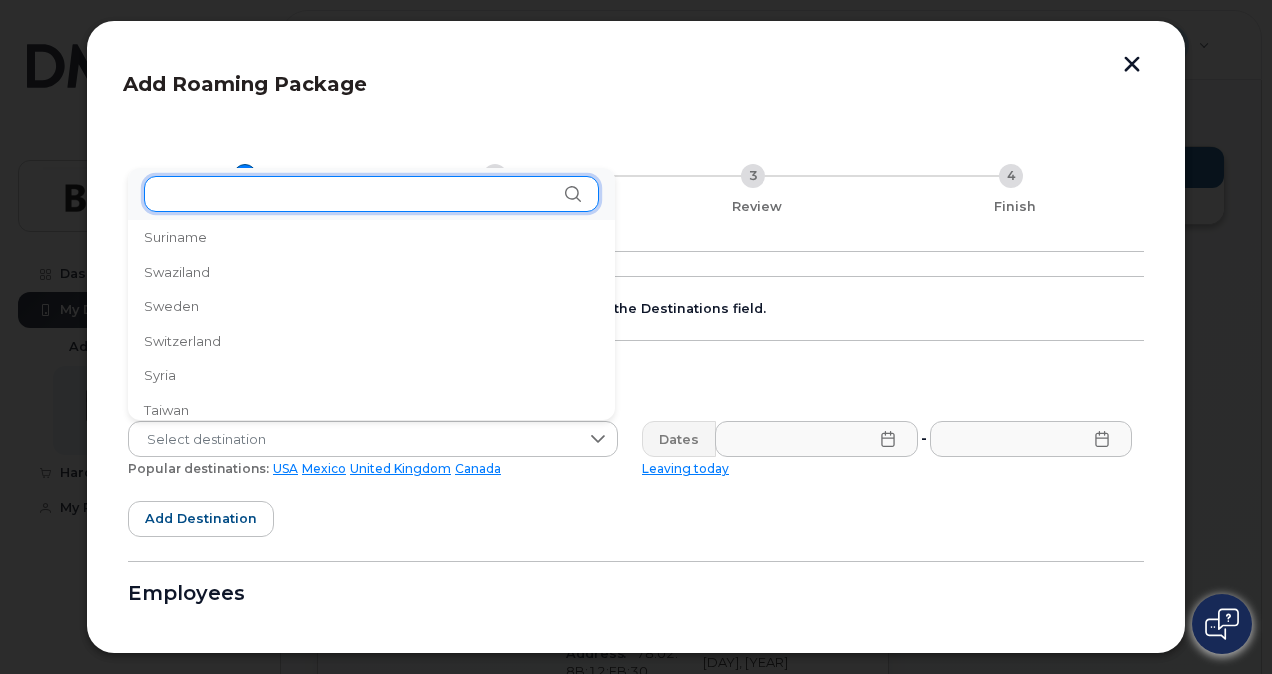 click 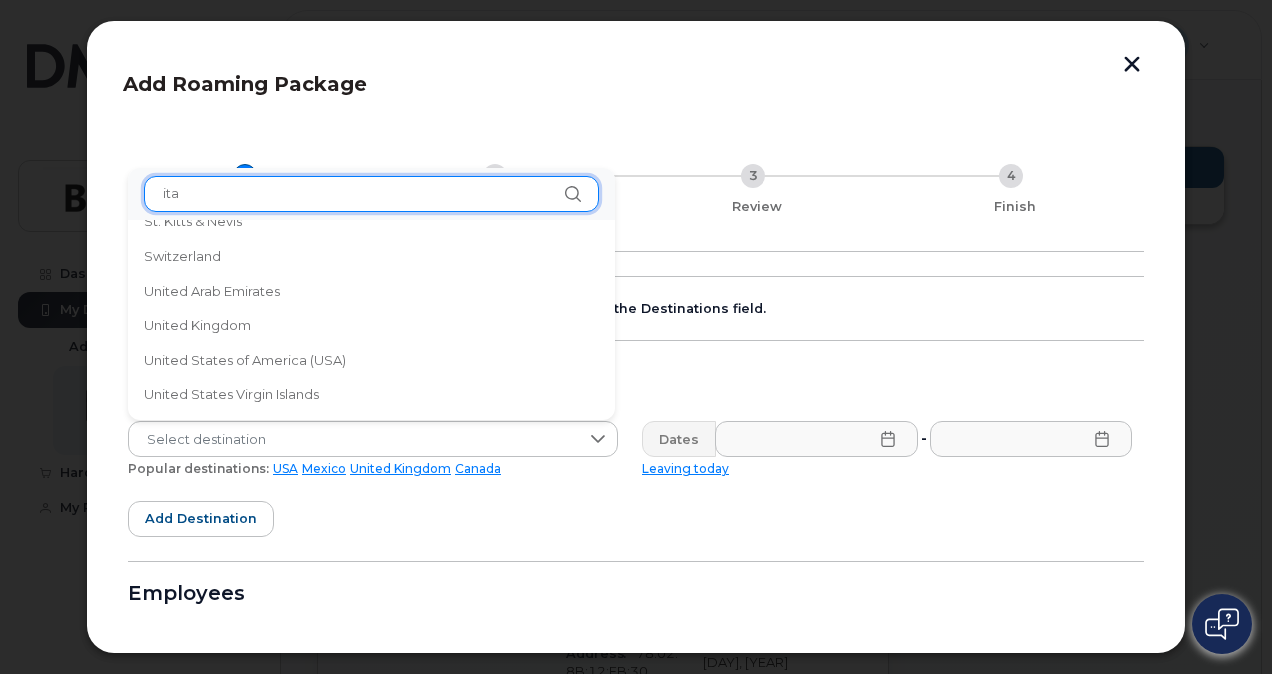 scroll, scrollTop: 0, scrollLeft: 0, axis: both 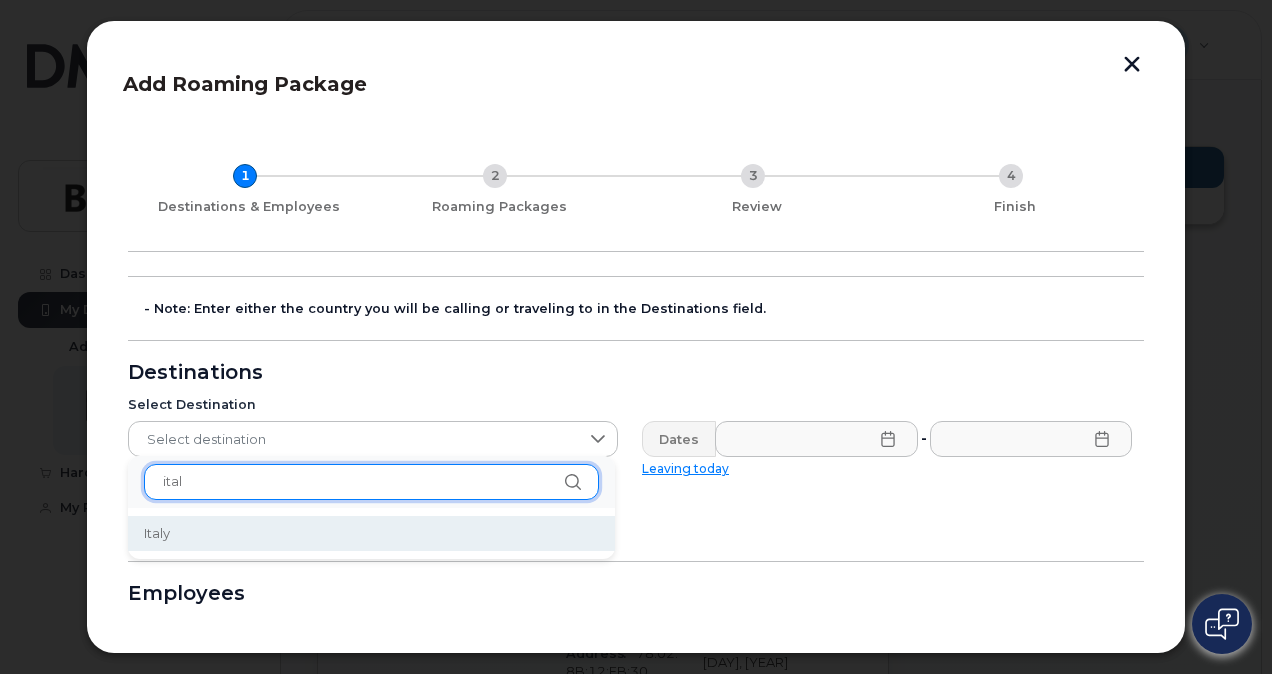 type on "ital" 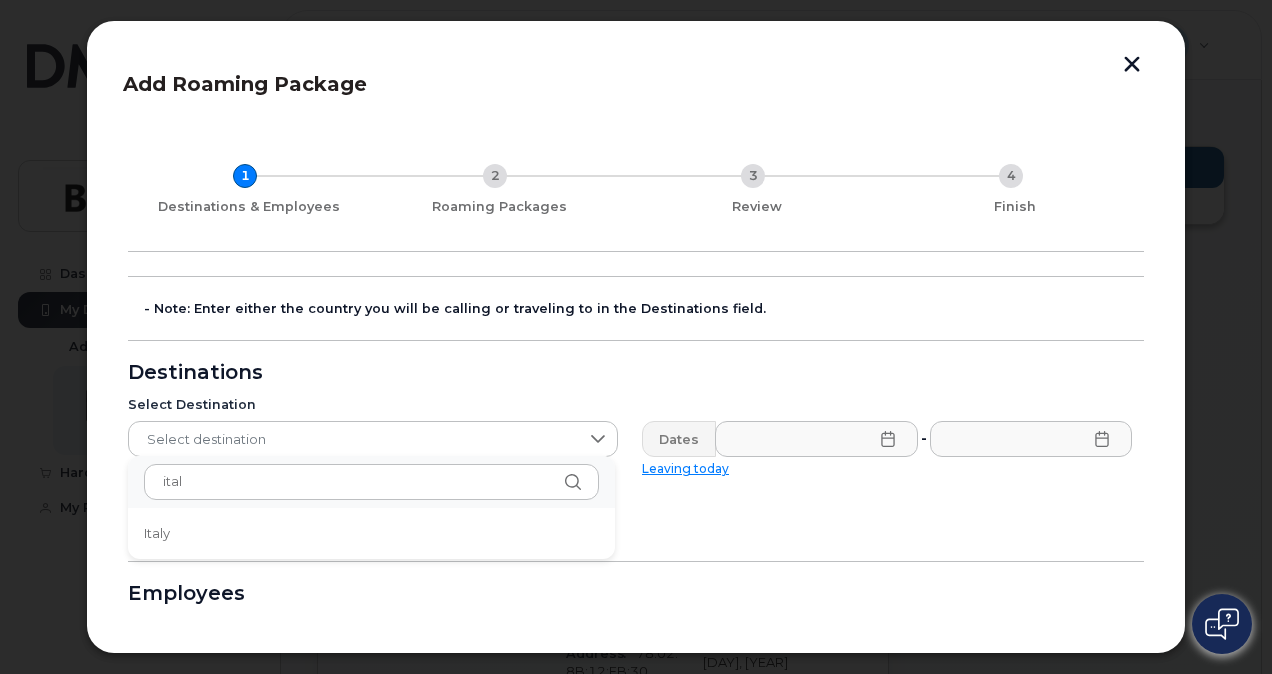 click on "Italy" 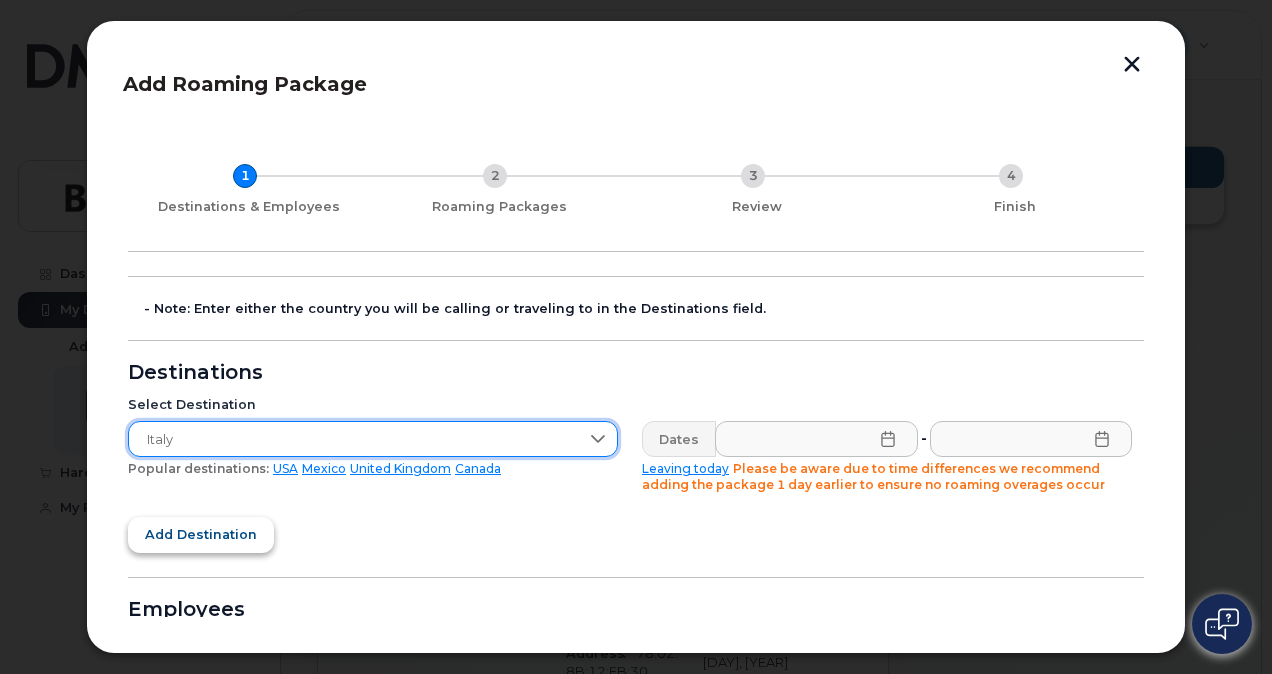 click on "Add destination" 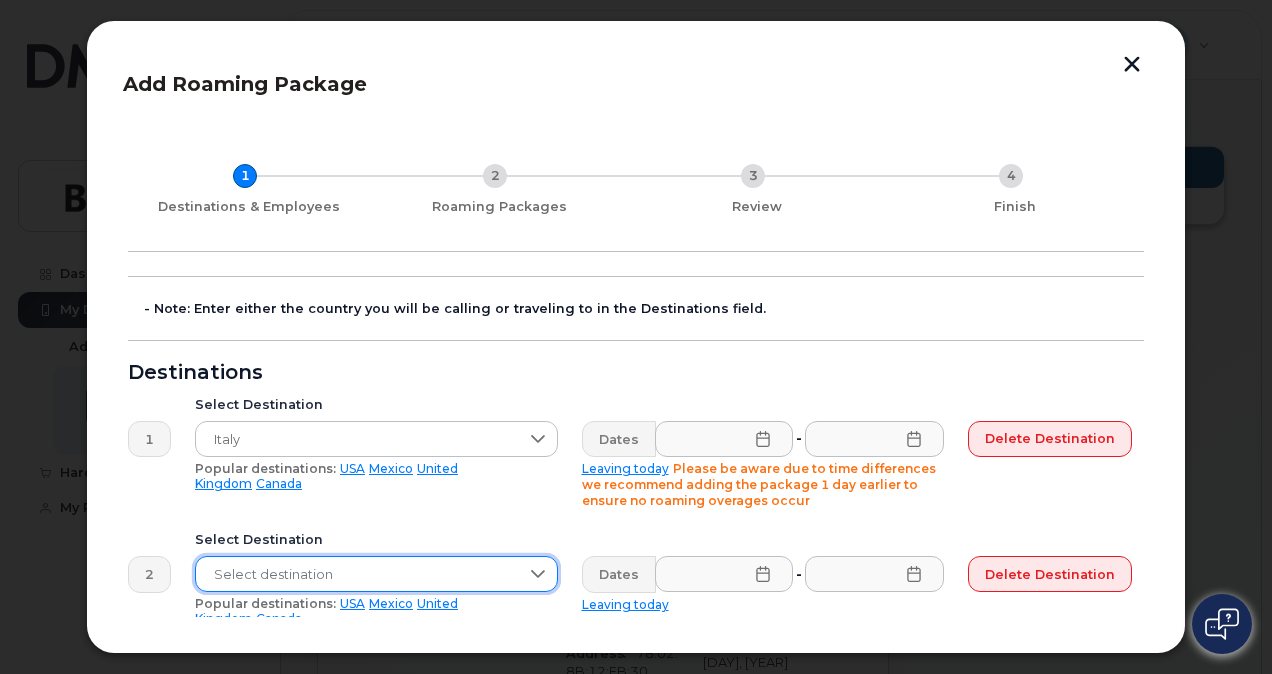click on "Select destination" 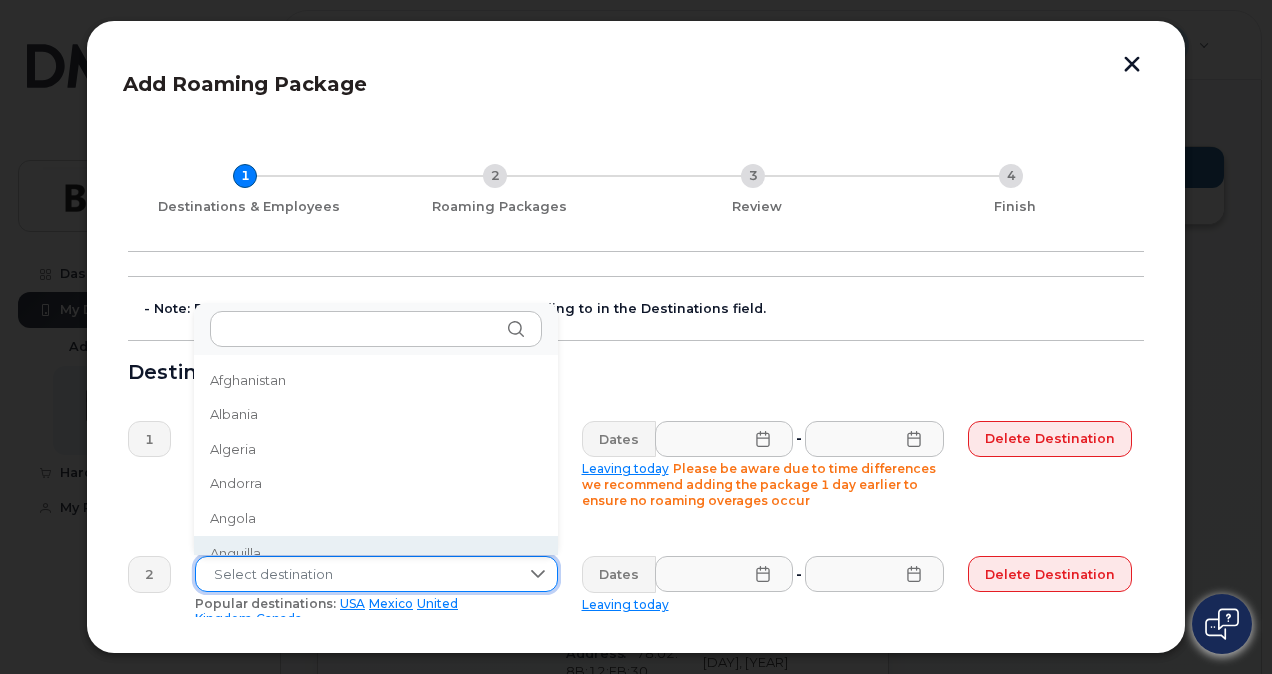 scroll, scrollTop: 15, scrollLeft: 0, axis: vertical 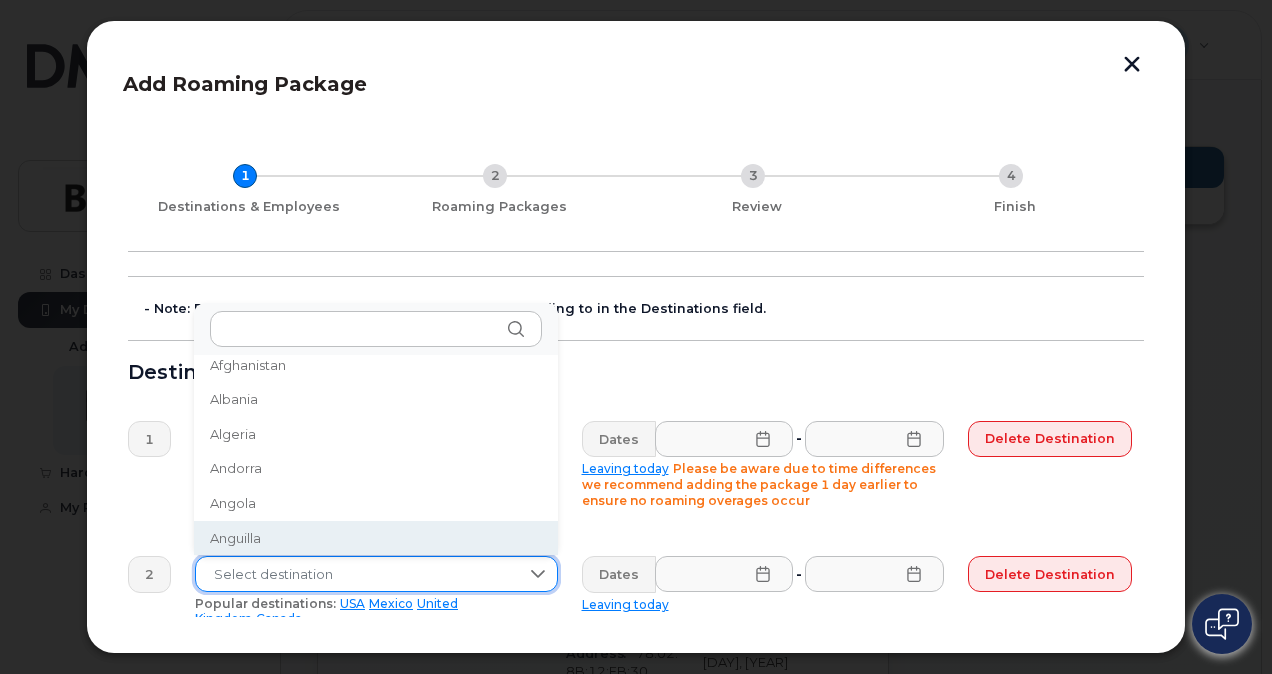 click on "Select destination" 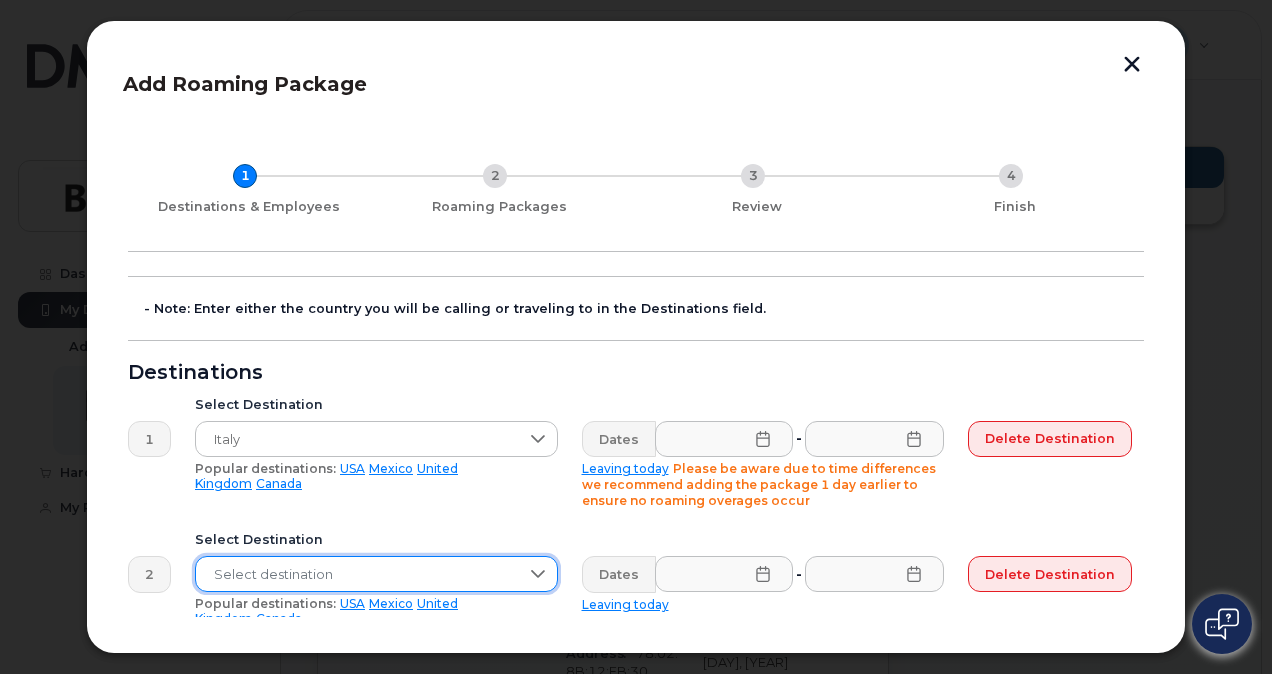 click on "Select destination" 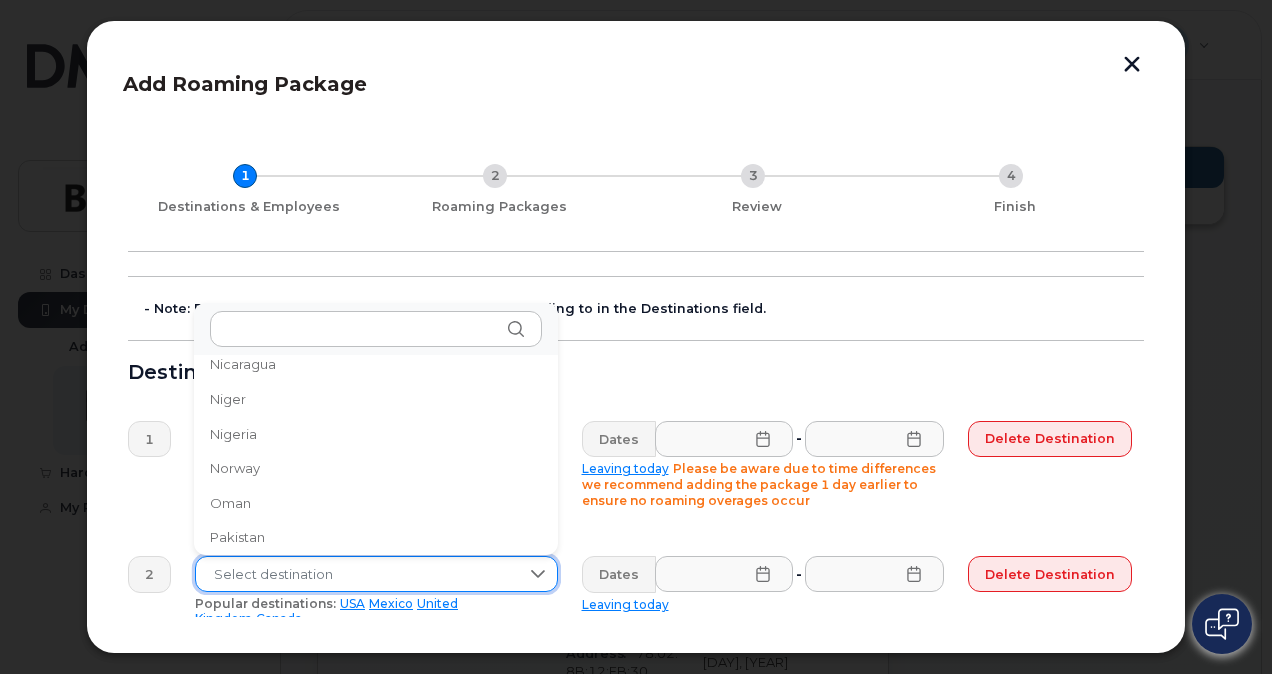 scroll, scrollTop: 4992, scrollLeft: 0, axis: vertical 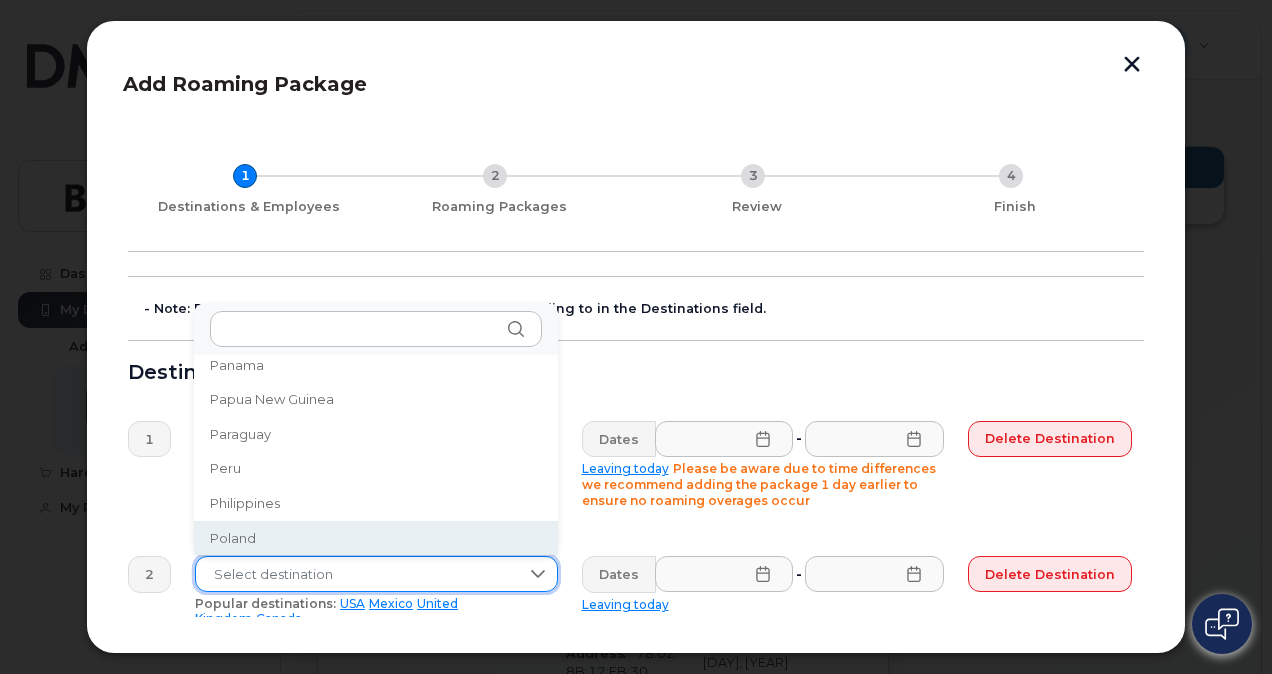 click on "Poland" 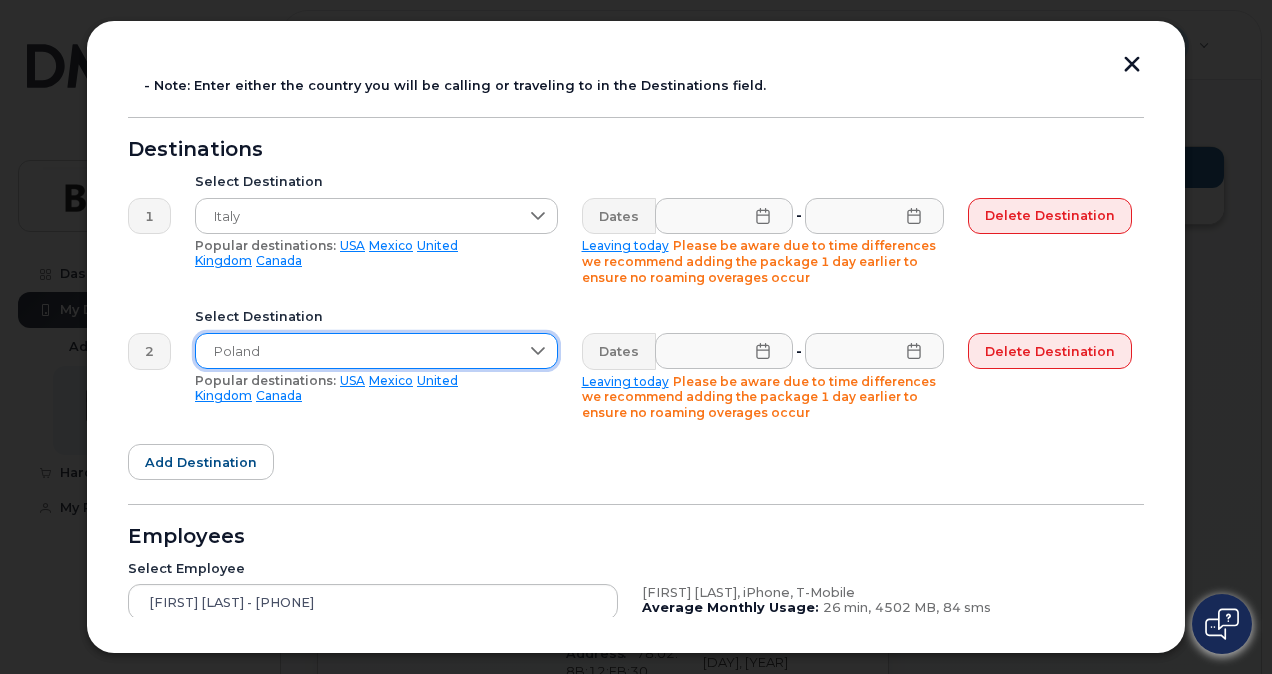 scroll, scrollTop: 232, scrollLeft: 0, axis: vertical 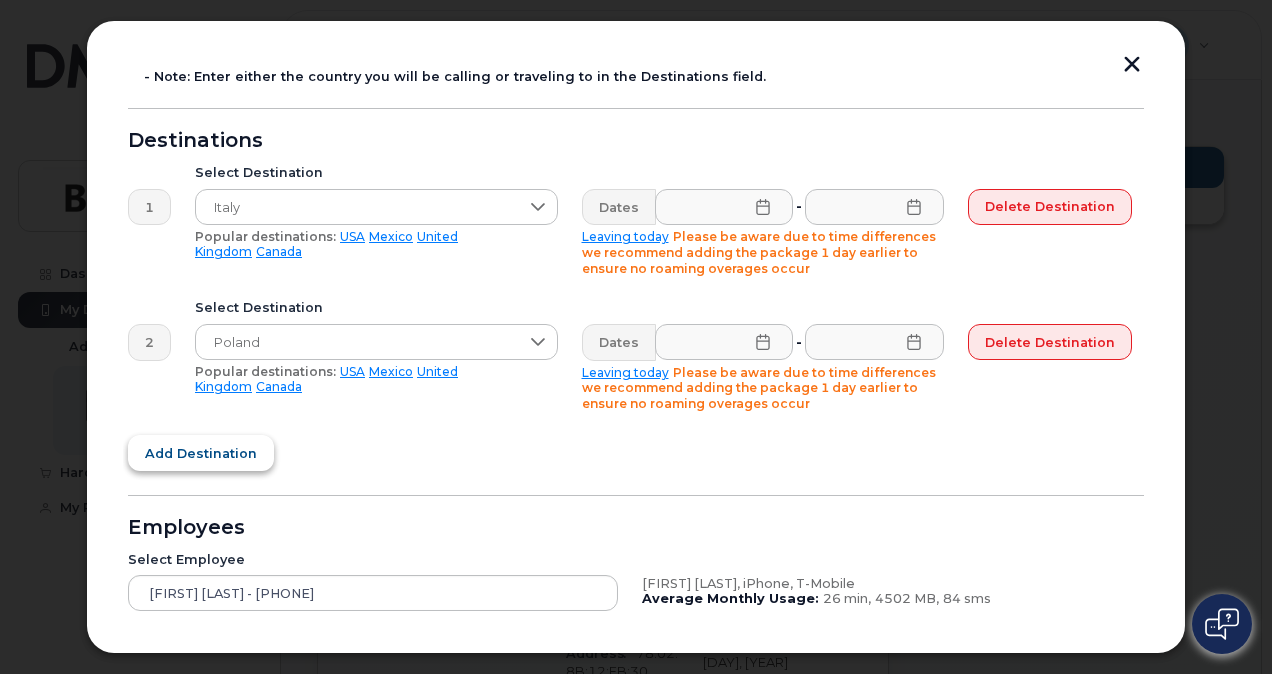 click on "Add destination" 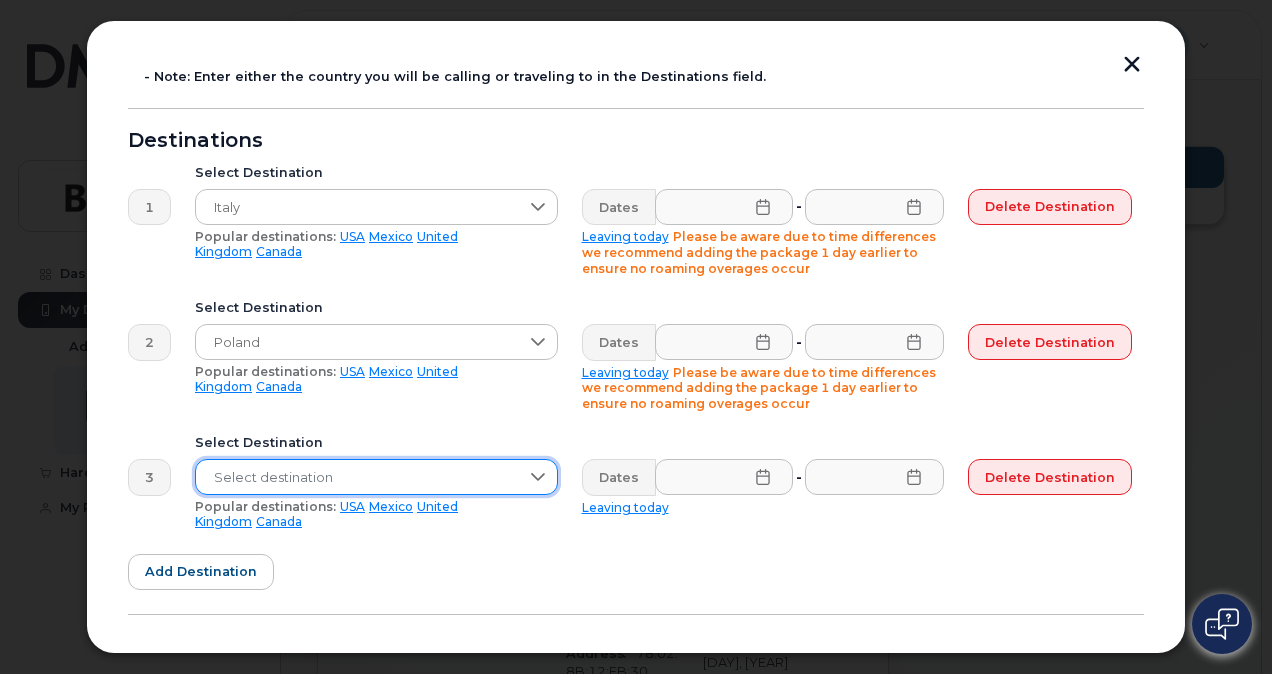 drag, startPoint x: 202, startPoint y: 445, endPoint x: 240, endPoint y: 469, distance: 44.94441 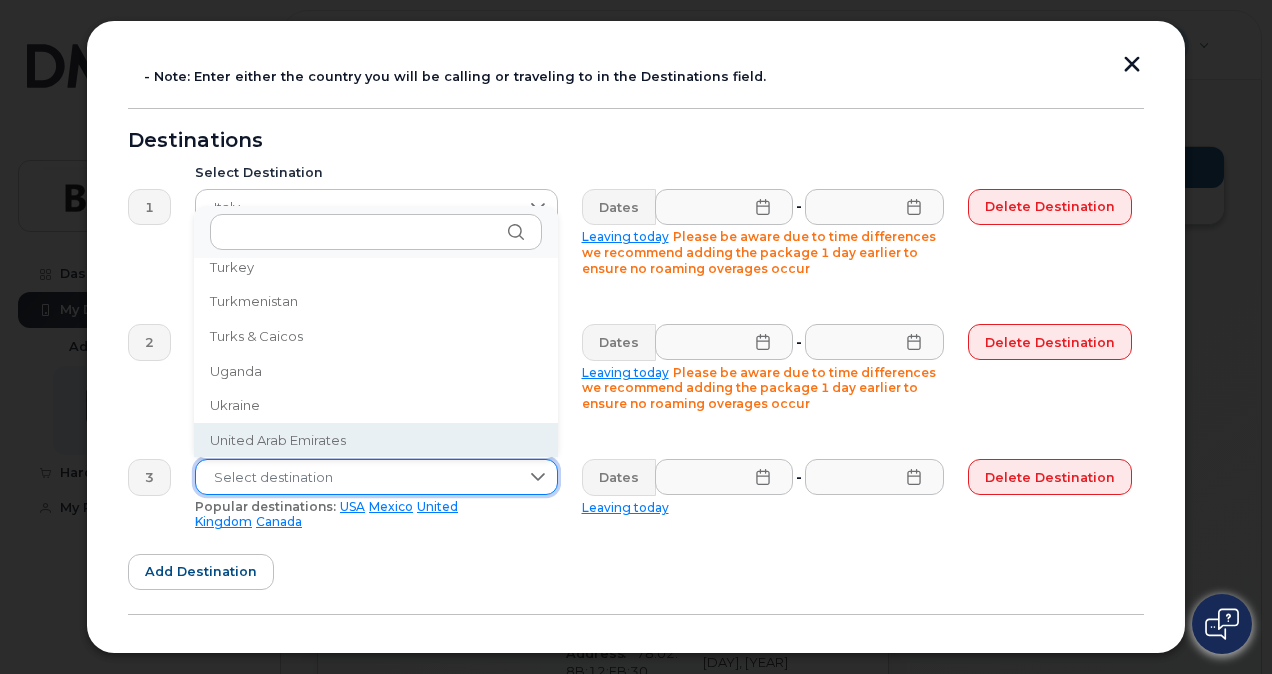 scroll, scrollTop: 6264, scrollLeft: 0, axis: vertical 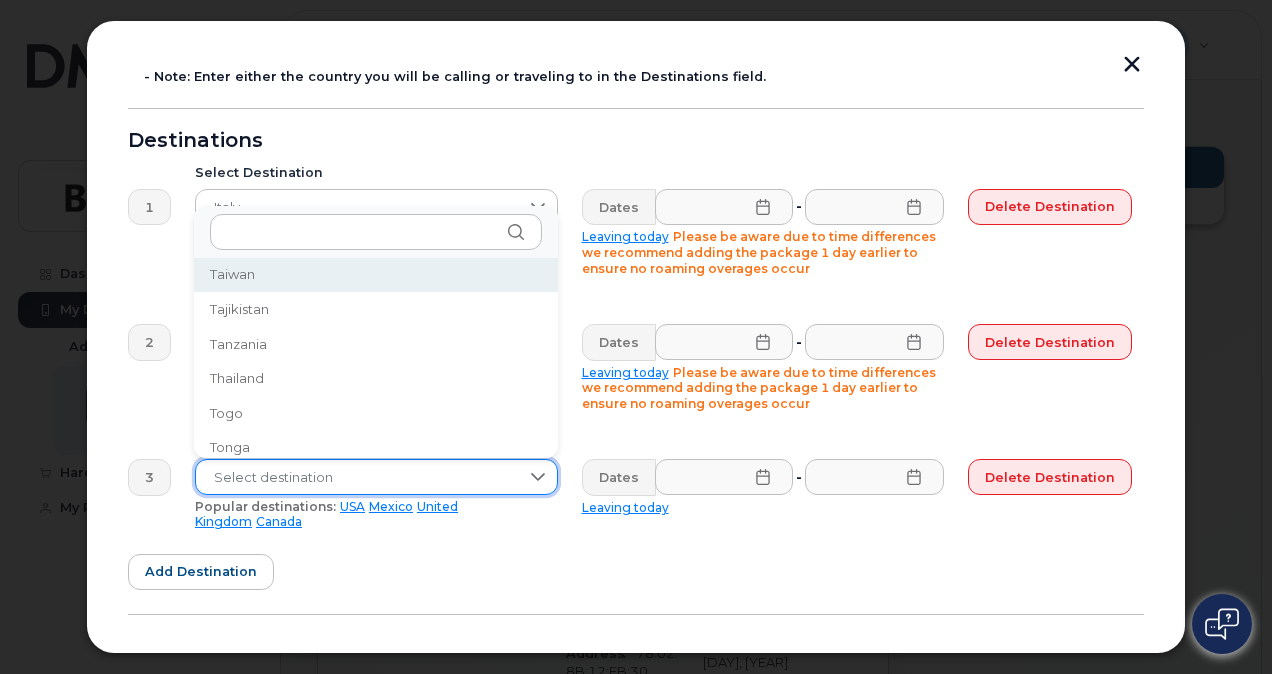 click on "Select destination" 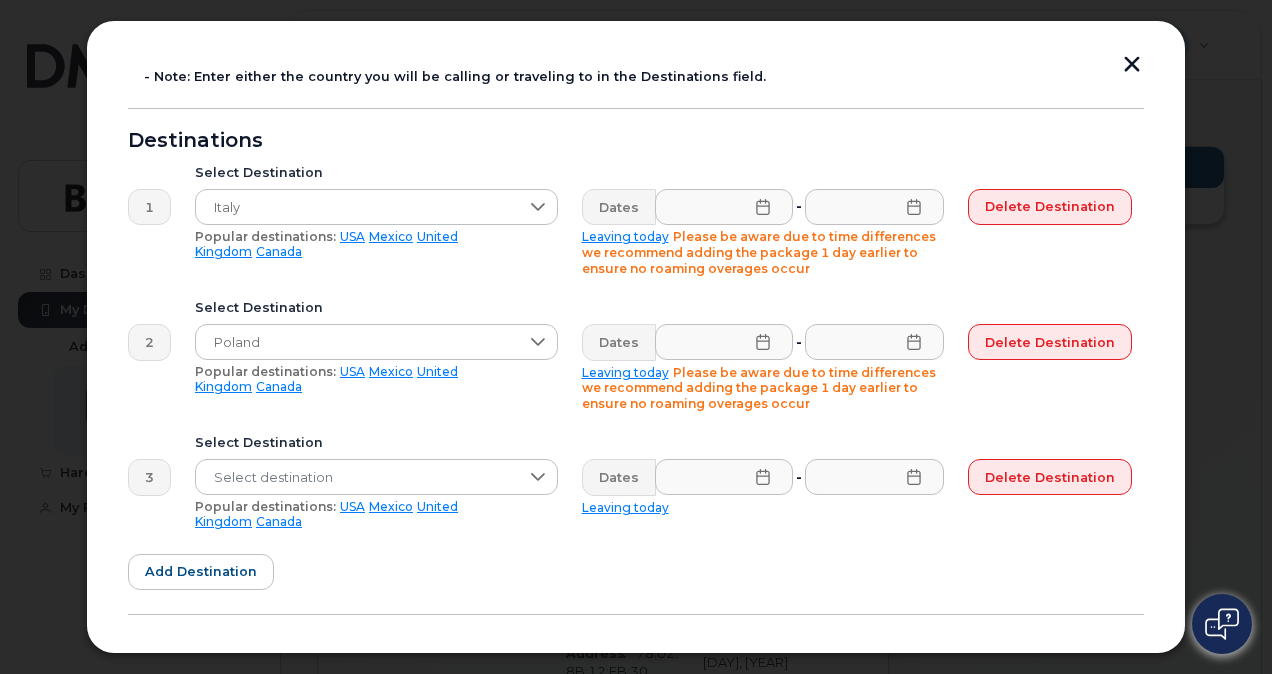 click 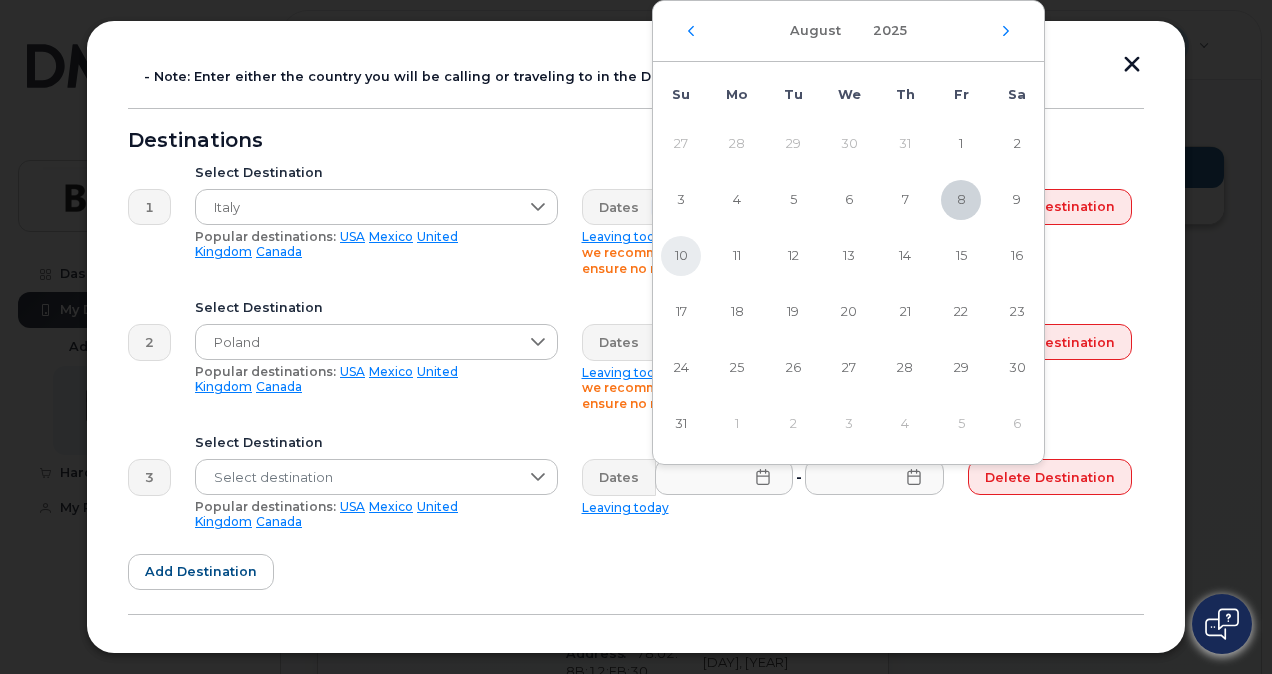 click on "10" 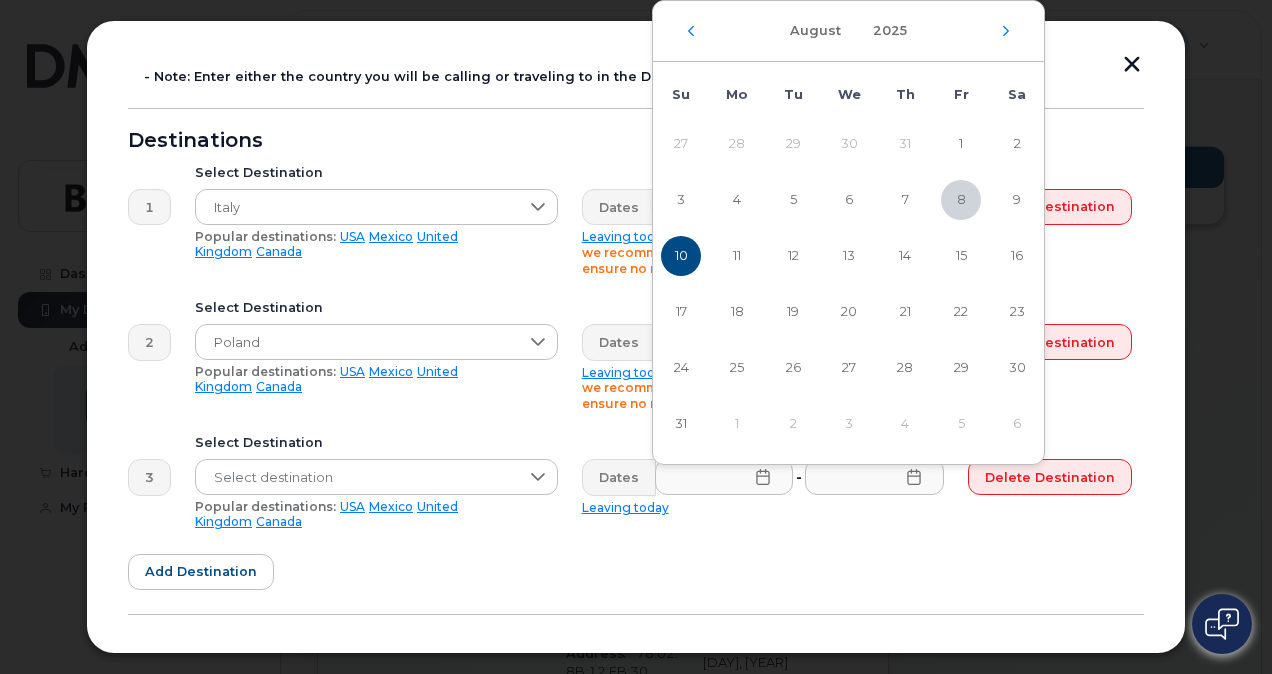 scroll, scrollTop: 0, scrollLeft: 1, axis: horizontal 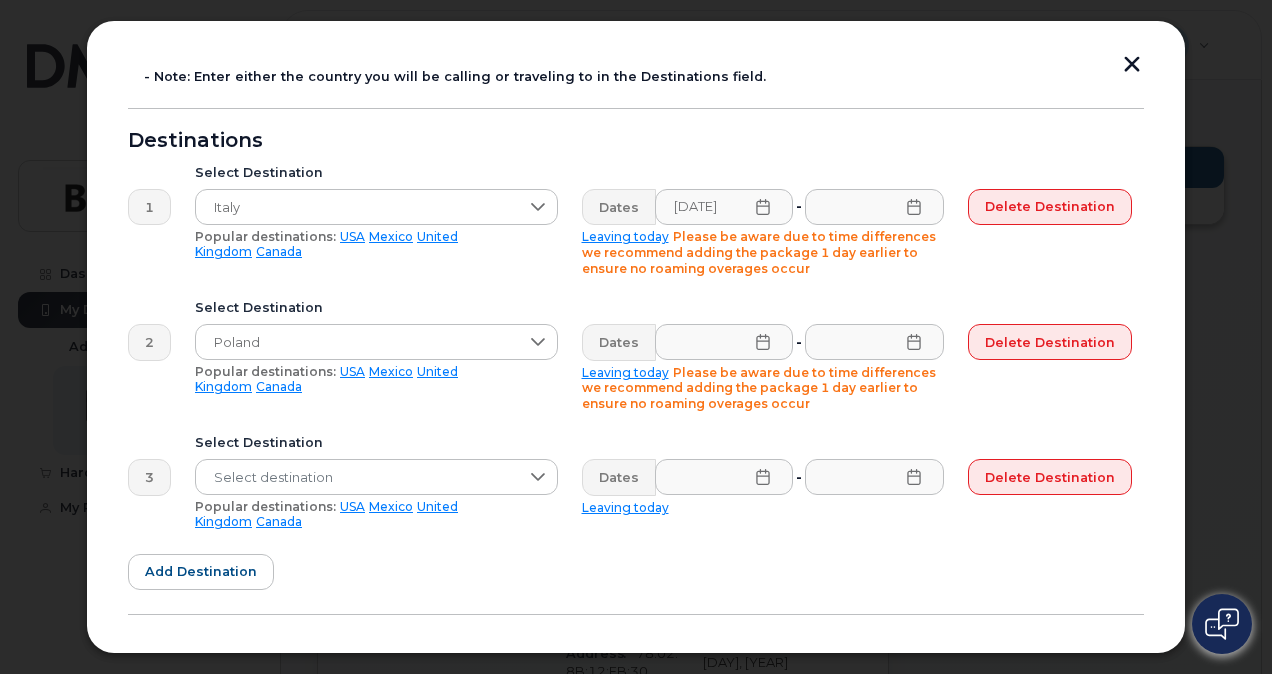 click 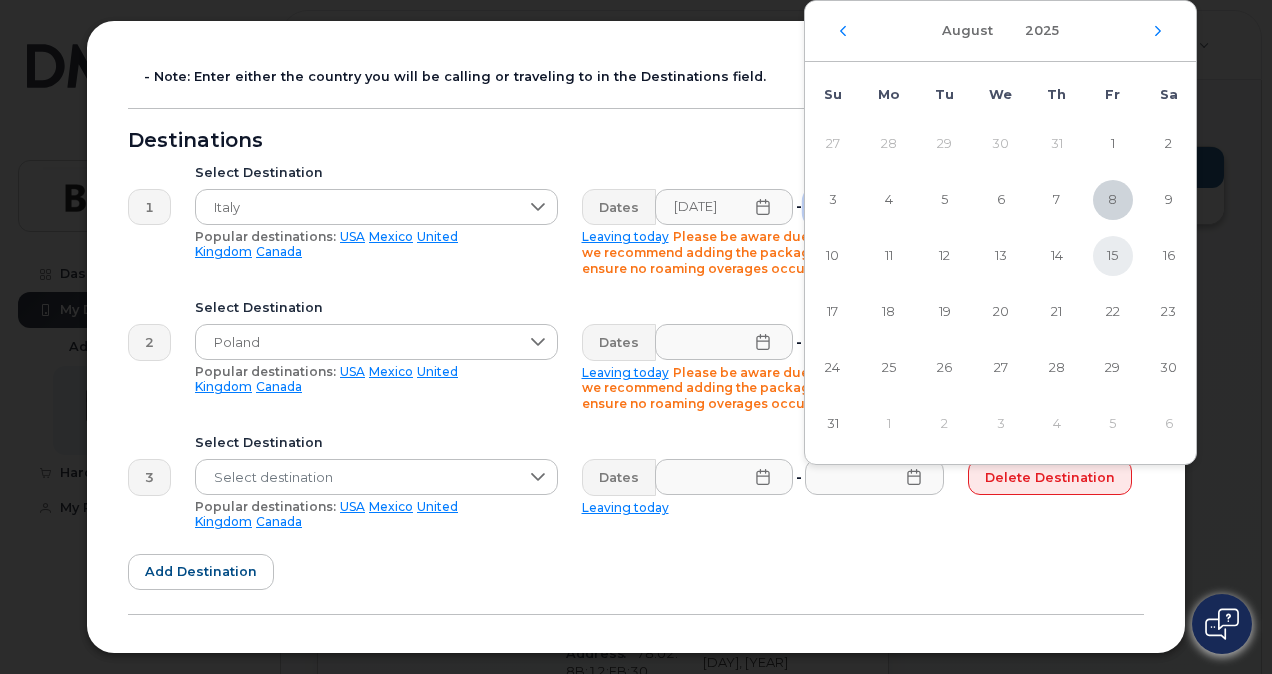 click on "15" 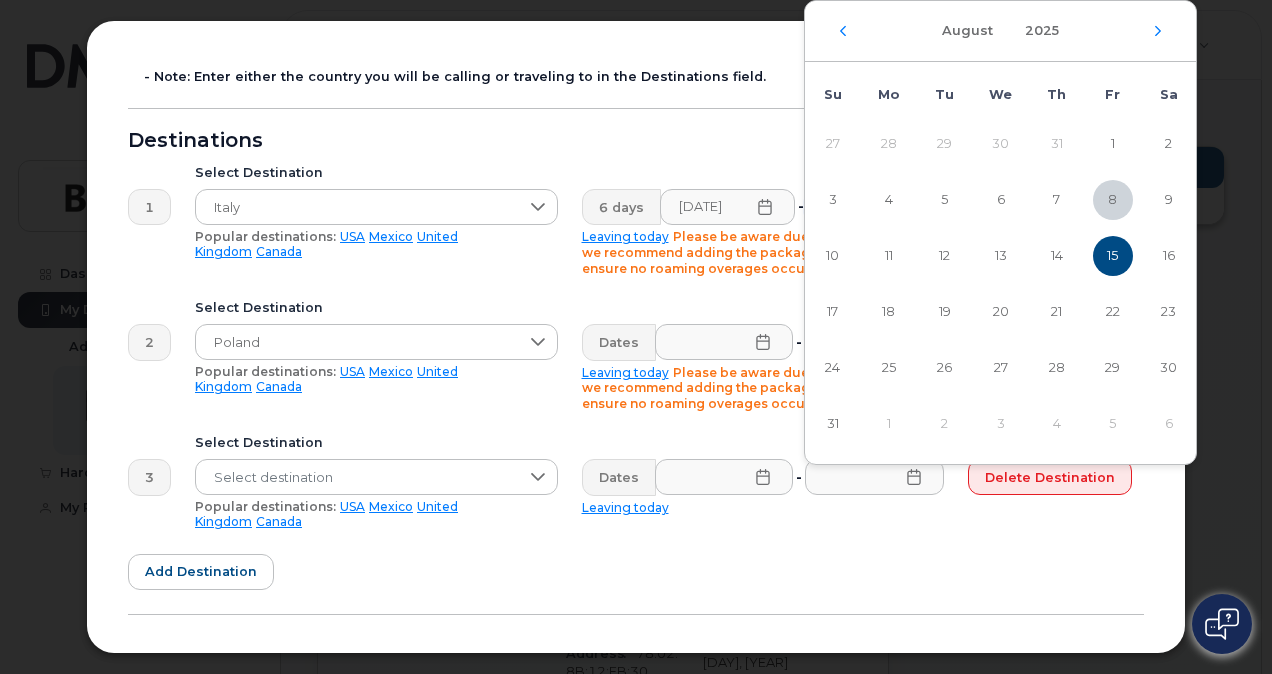 scroll, scrollTop: 0, scrollLeft: 3, axis: horizontal 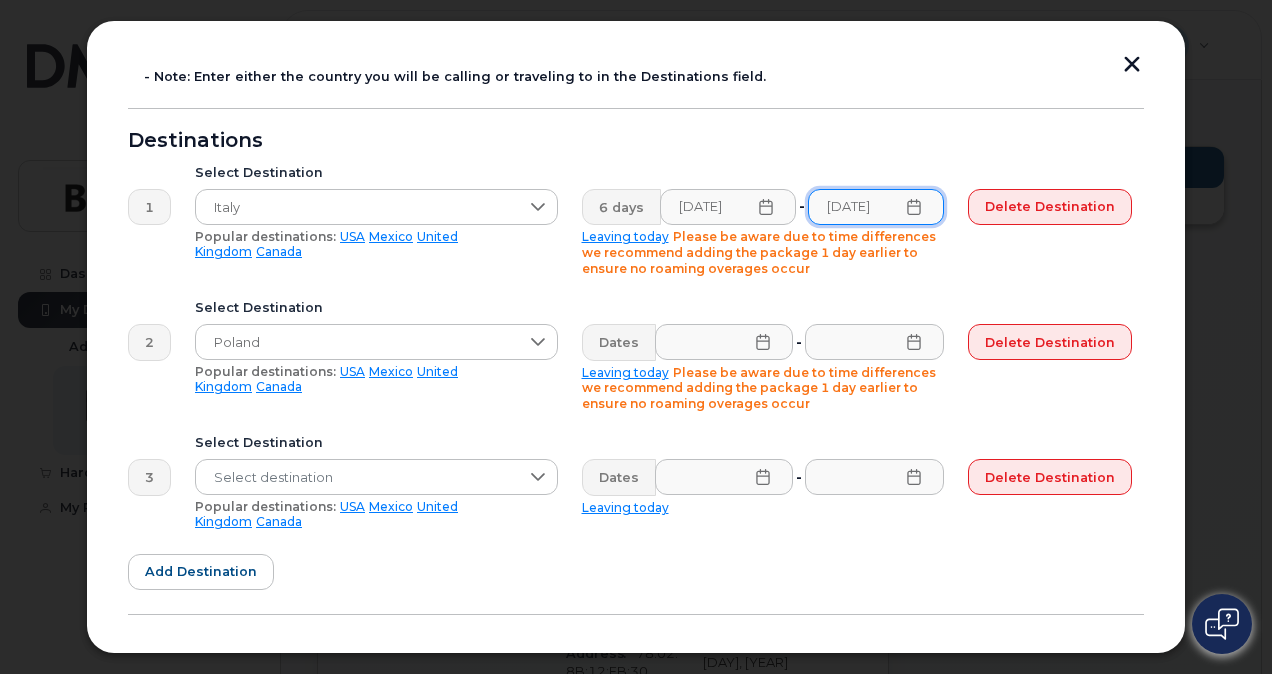click 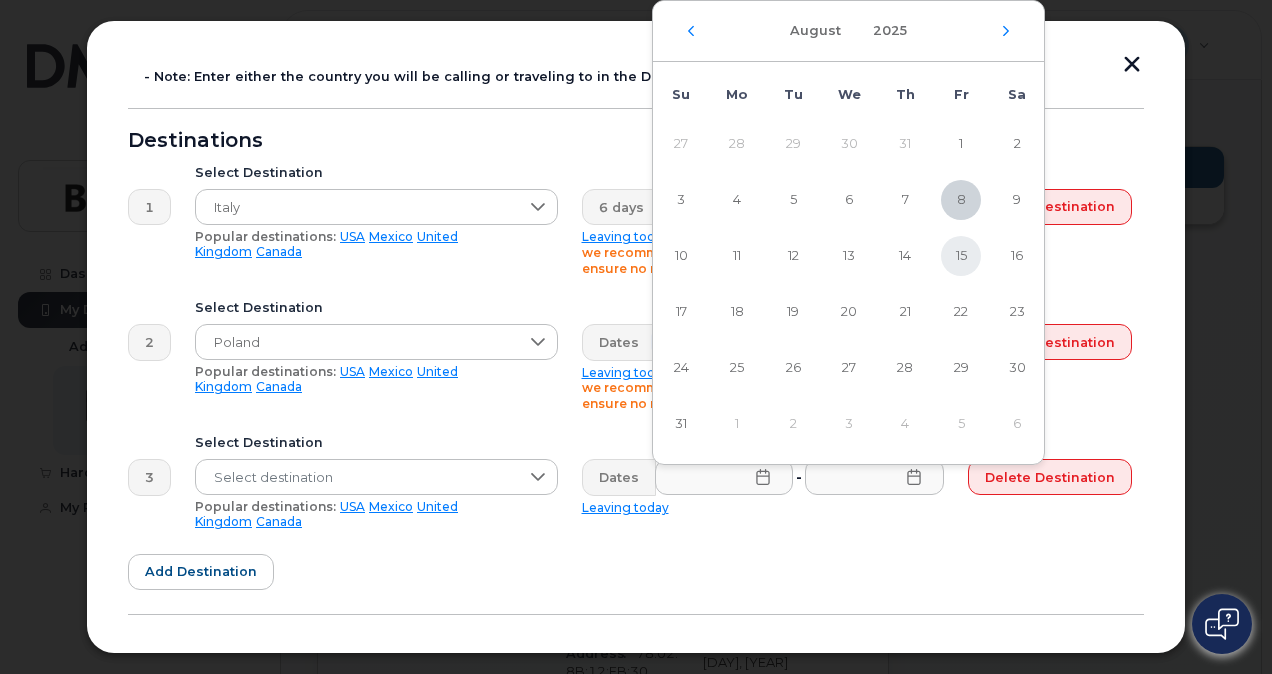 click on "15" 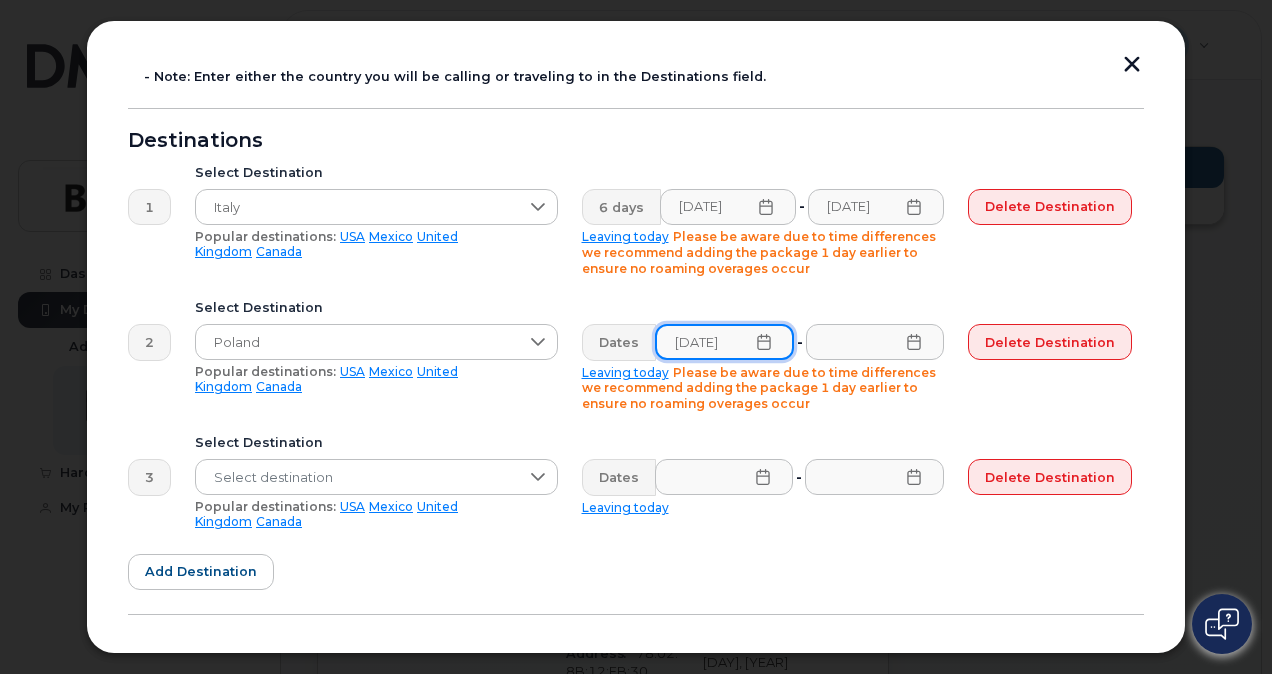 scroll, scrollTop: 0, scrollLeft: 0, axis: both 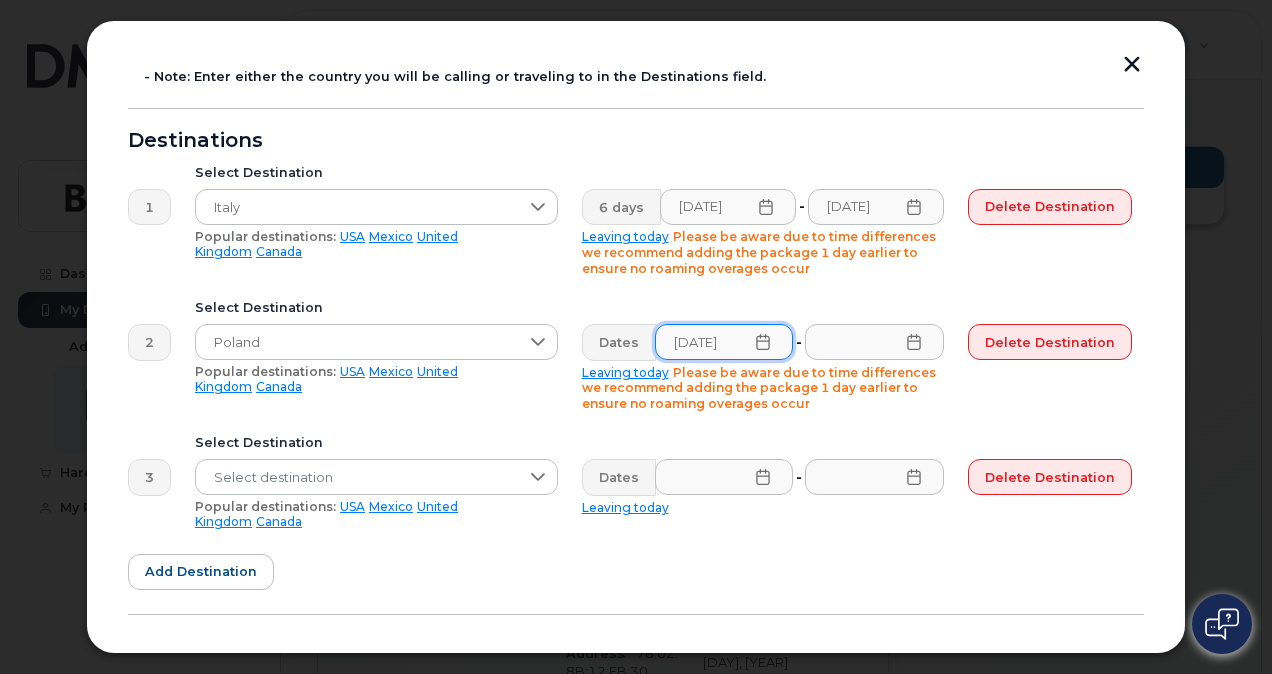 click 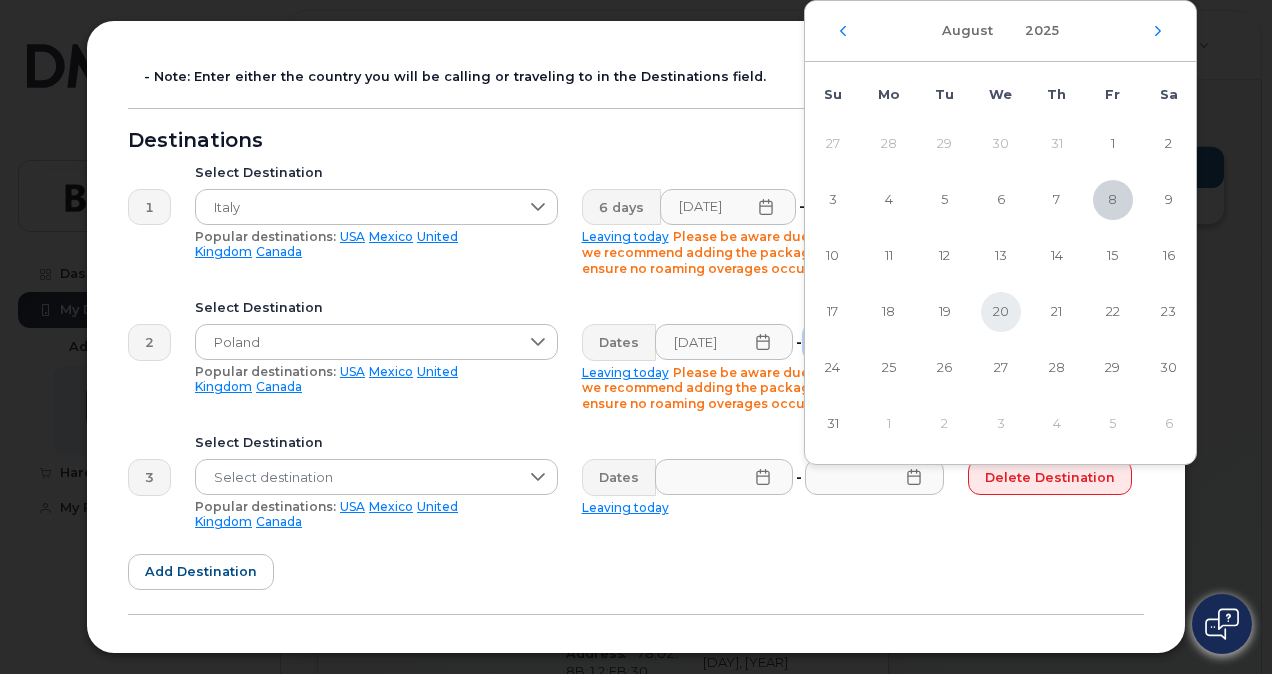 click on "20" 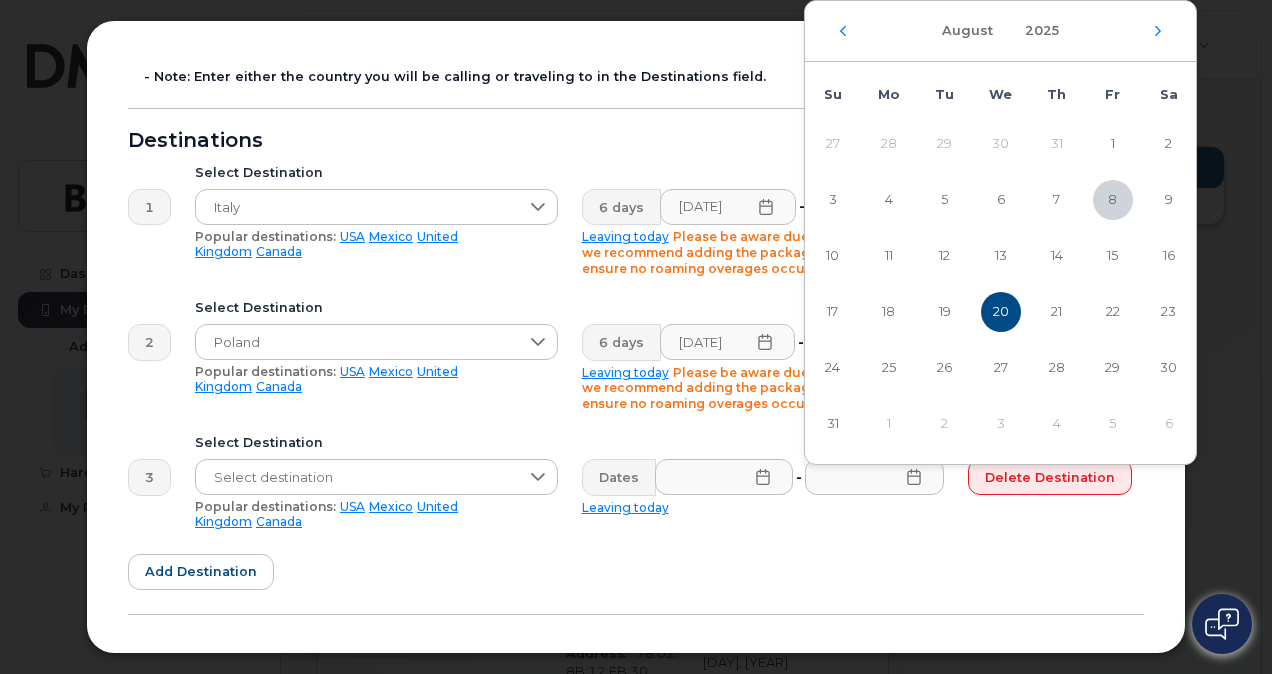 scroll, scrollTop: 0, scrollLeft: 6, axis: horizontal 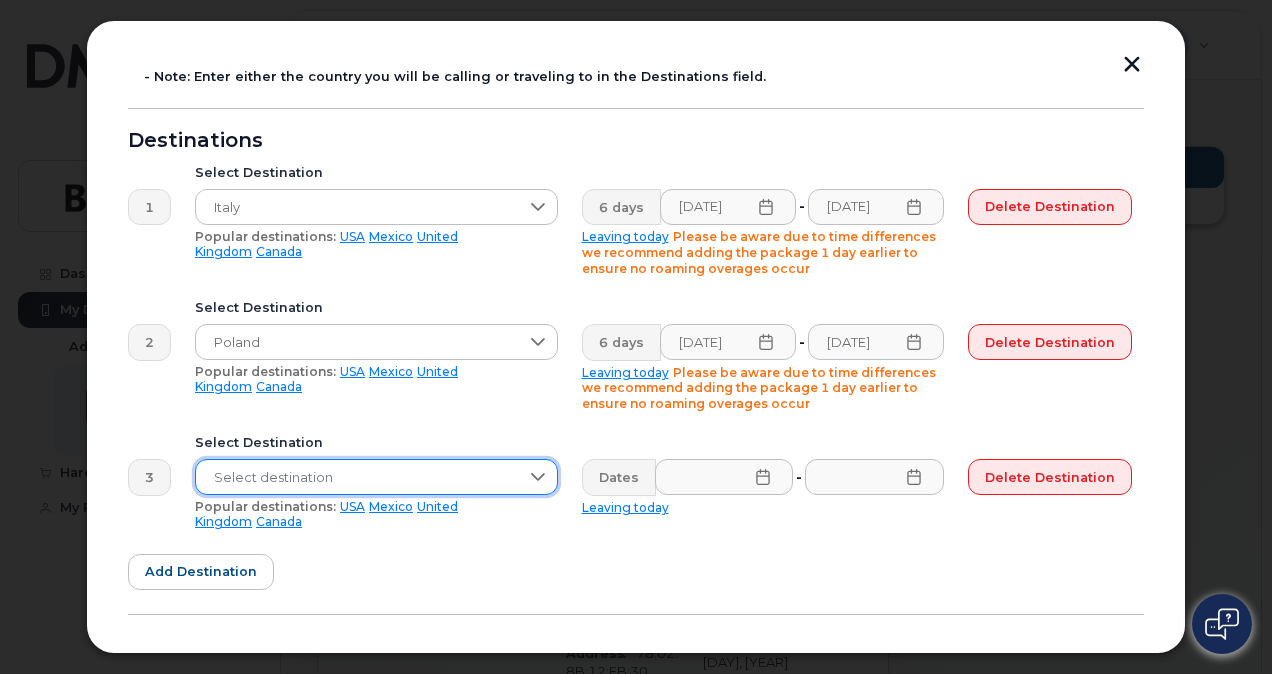 click on "Select destination" 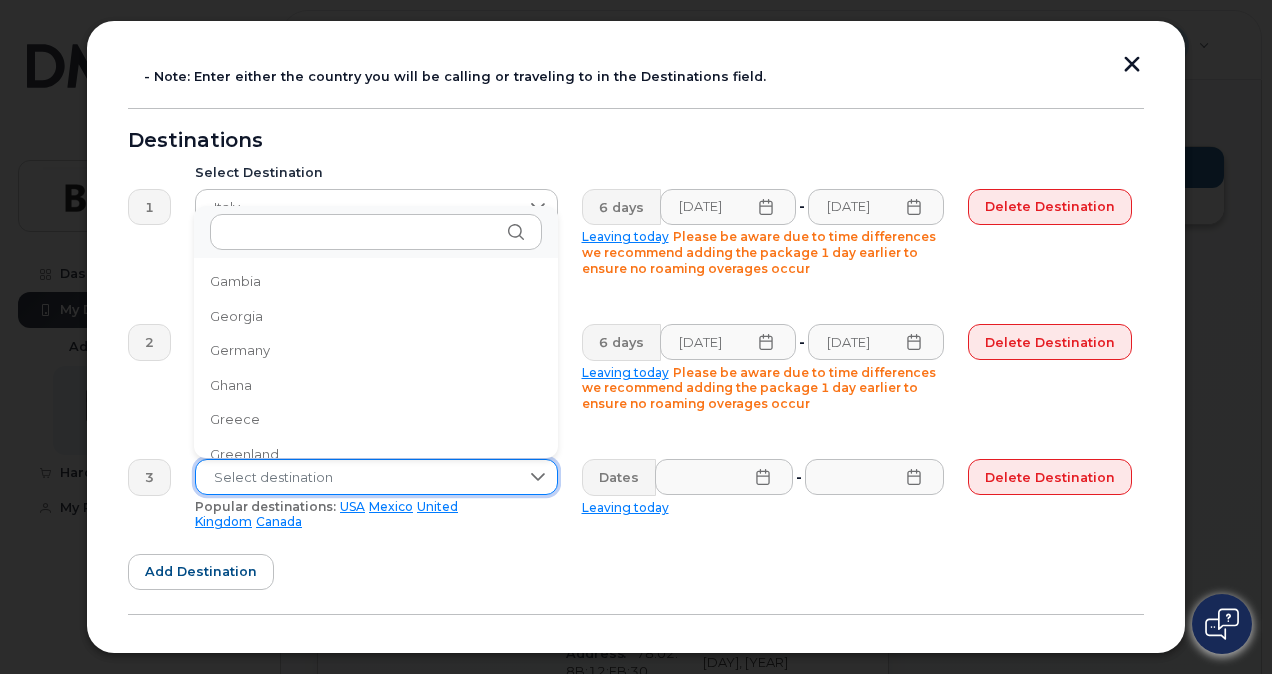 scroll, scrollTop: 2491, scrollLeft: 0, axis: vertical 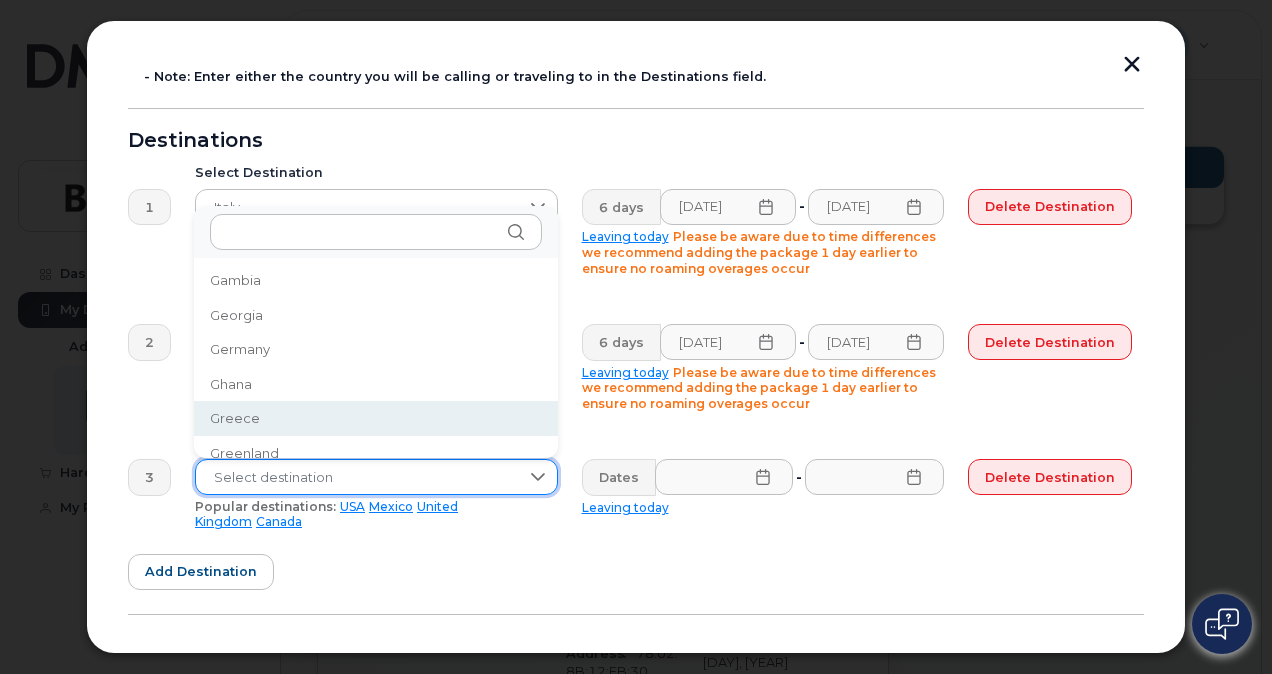 click on "Select destination" 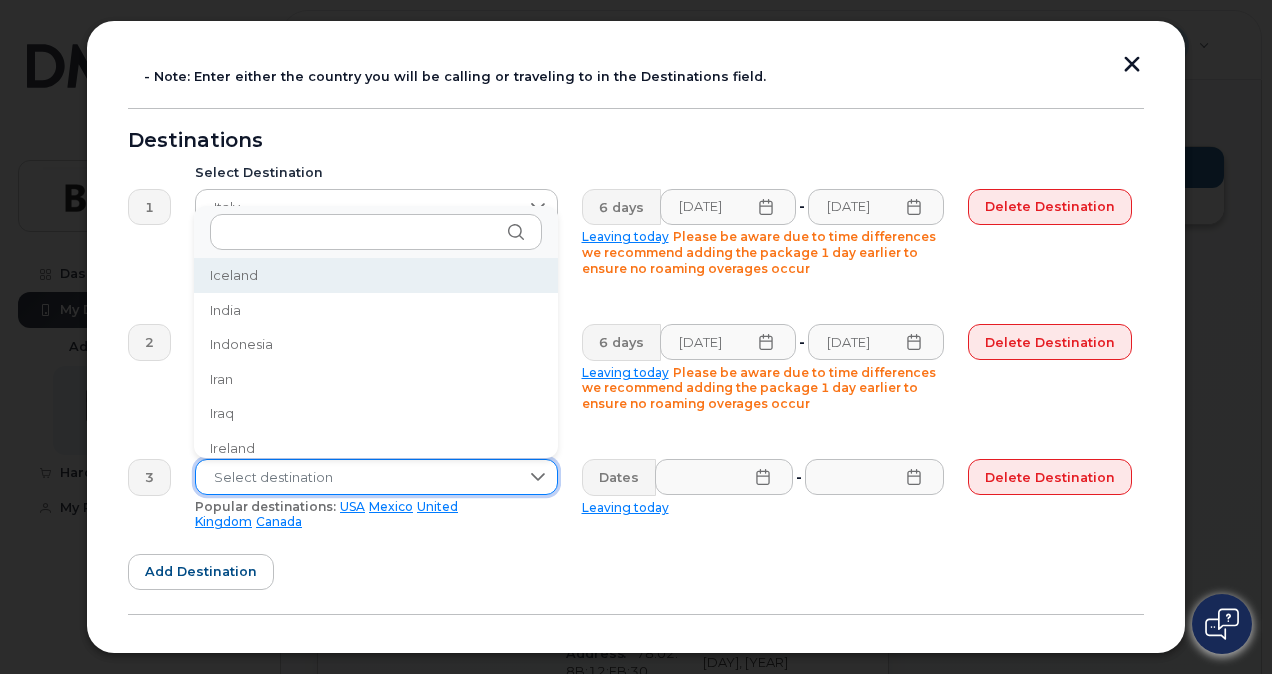 scroll, scrollTop: 6098, scrollLeft: 0, axis: vertical 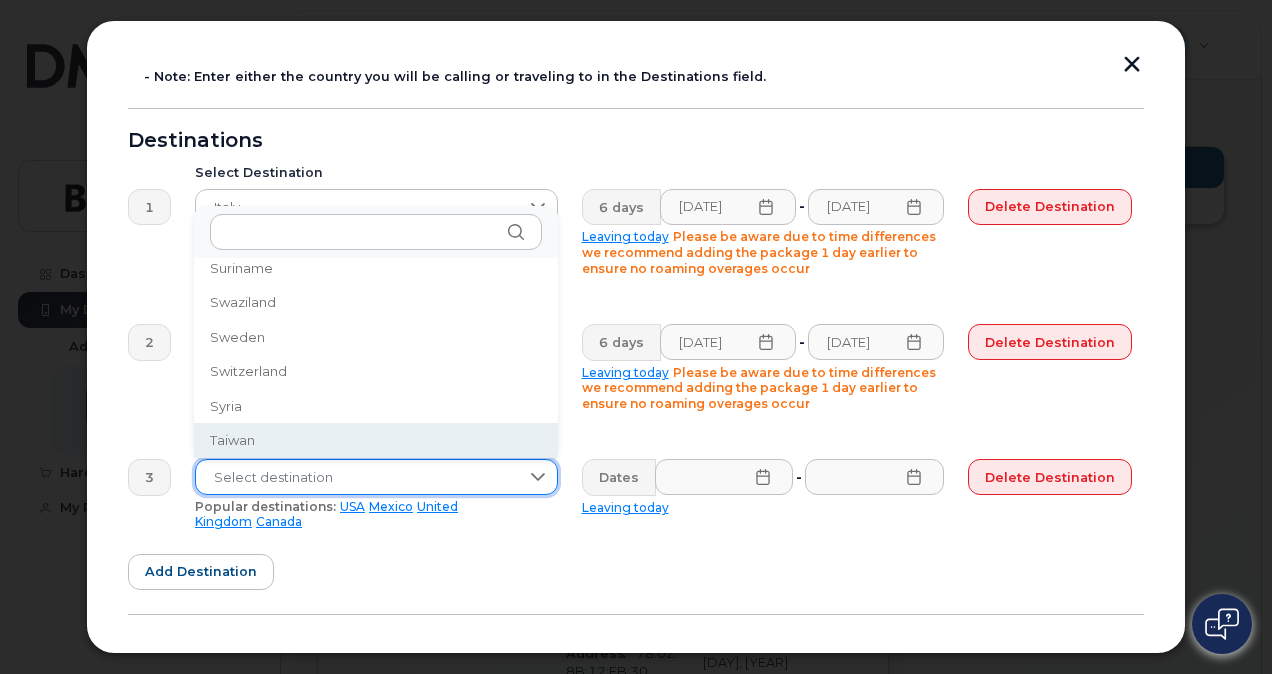 click on "Select destination" 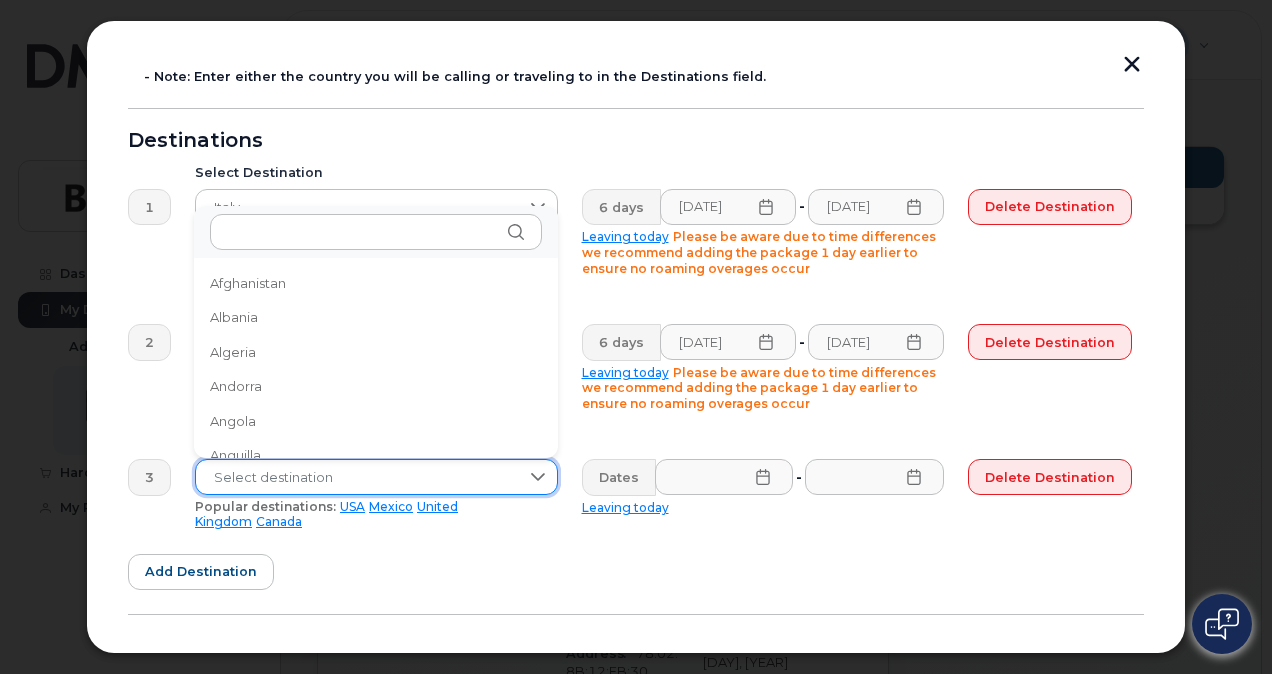 scroll, scrollTop: 3506, scrollLeft: 0, axis: vertical 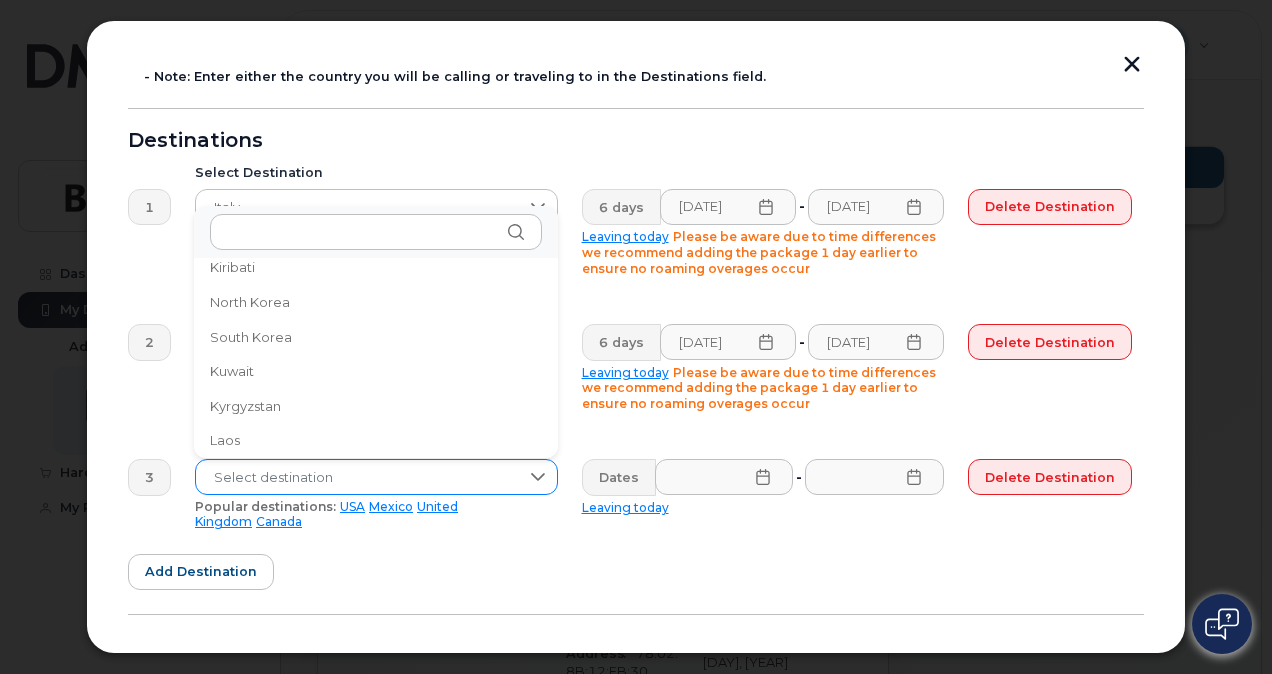 click 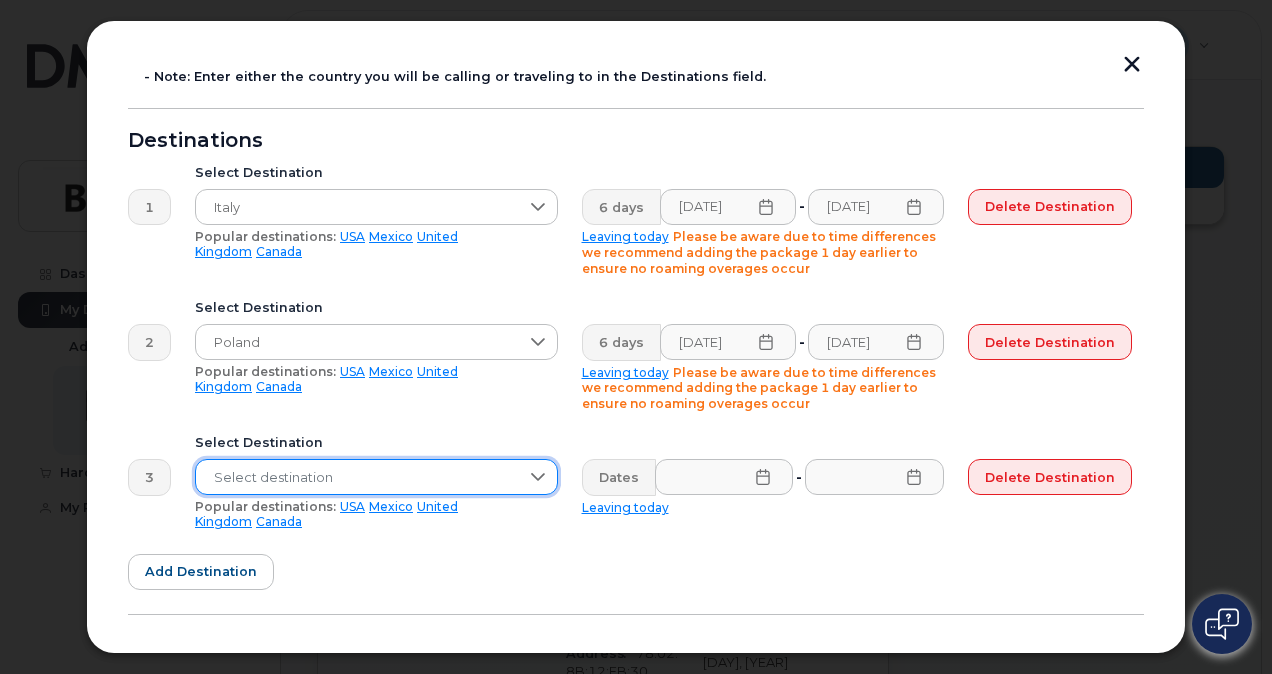click 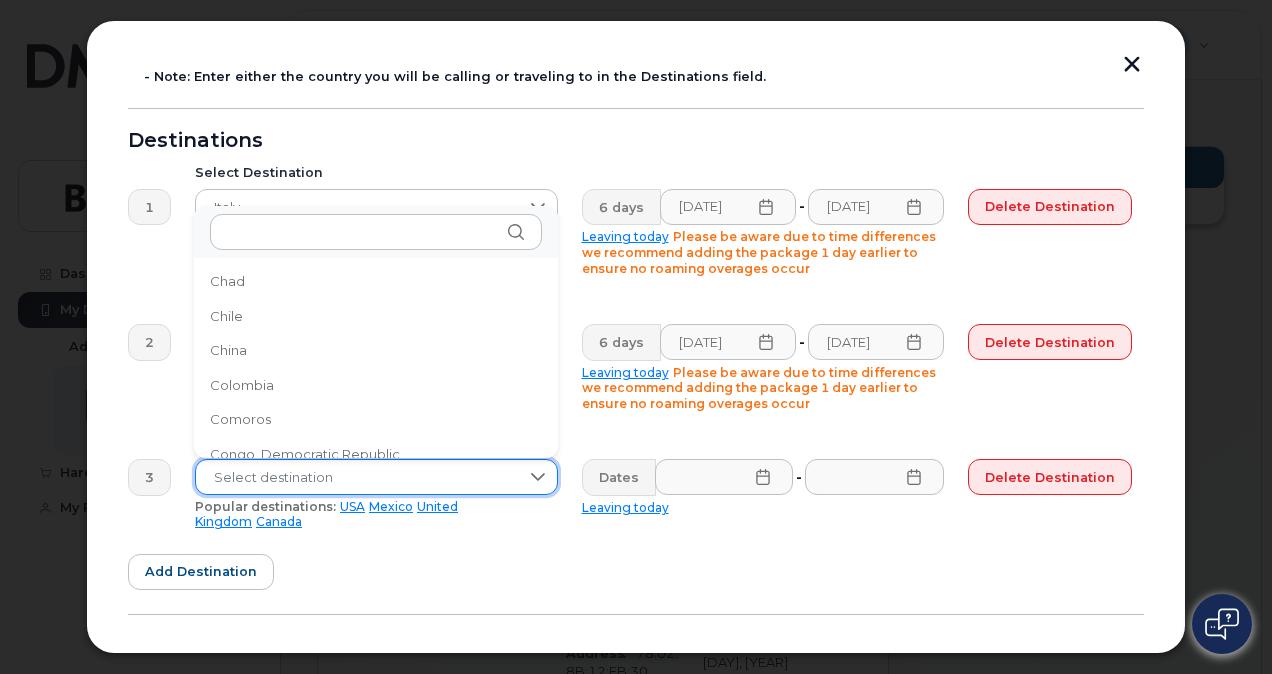 scroll, scrollTop: 1385, scrollLeft: 0, axis: vertical 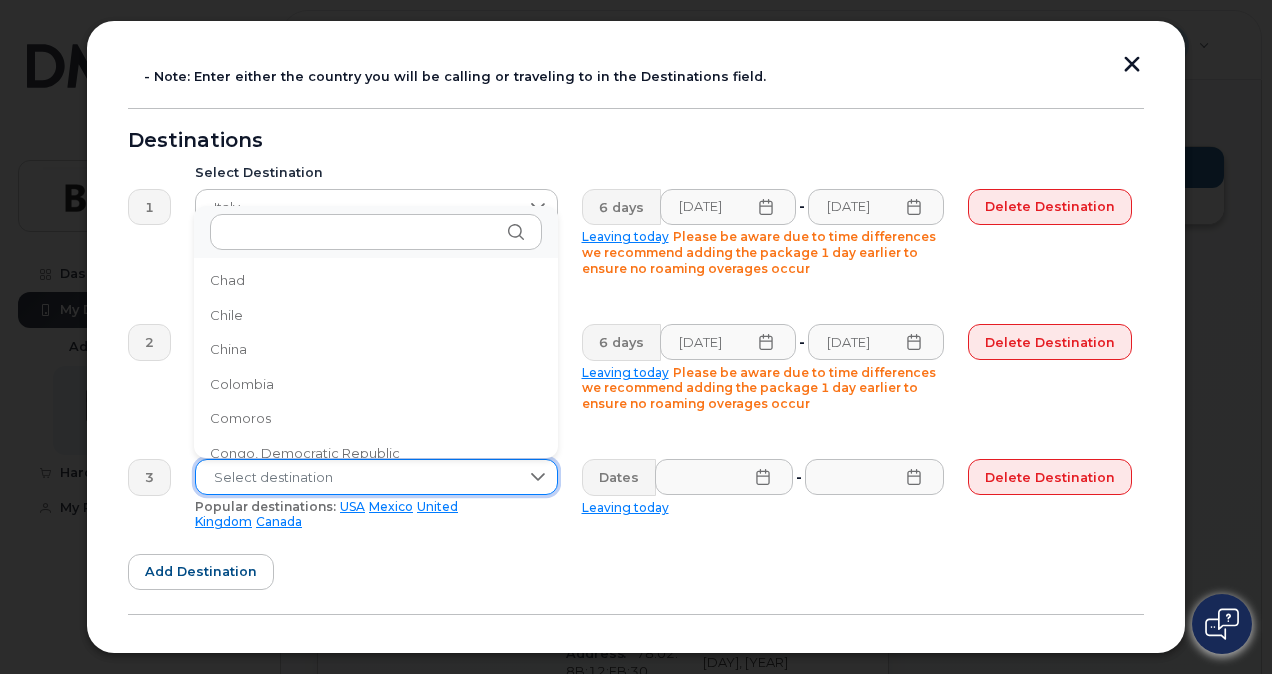 click on "Colombia" 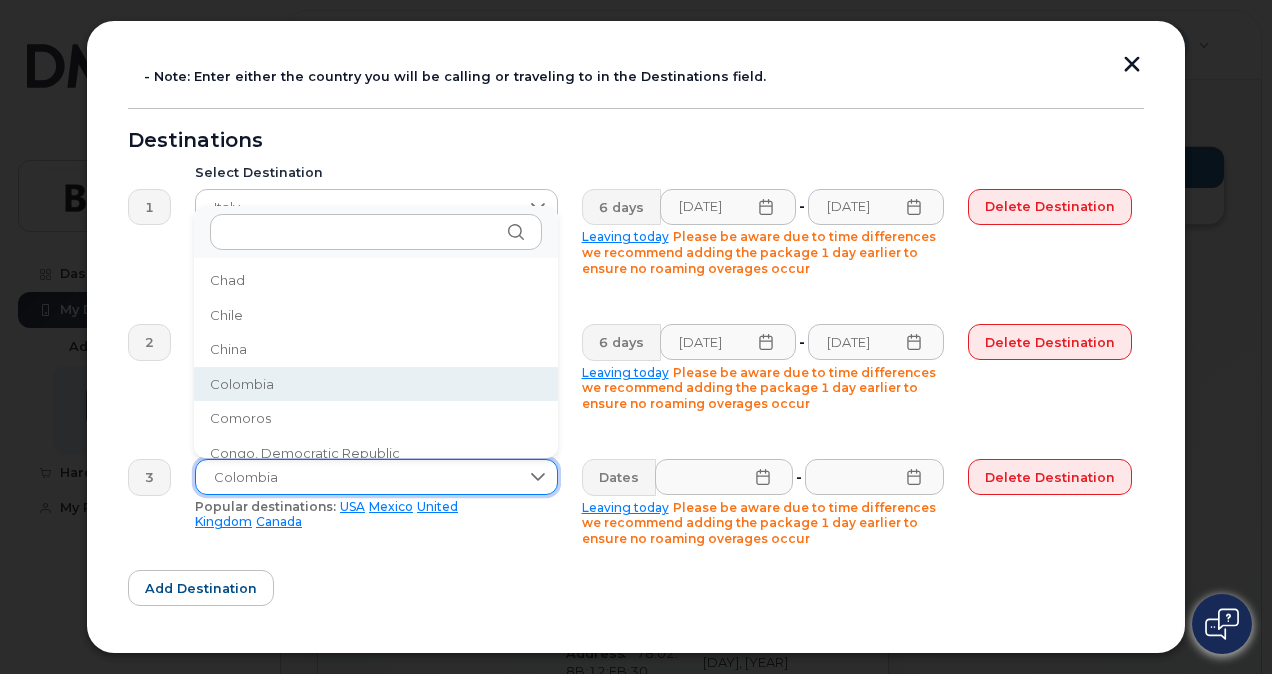 scroll, scrollTop: 0, scrollLeft: 0, axis: both 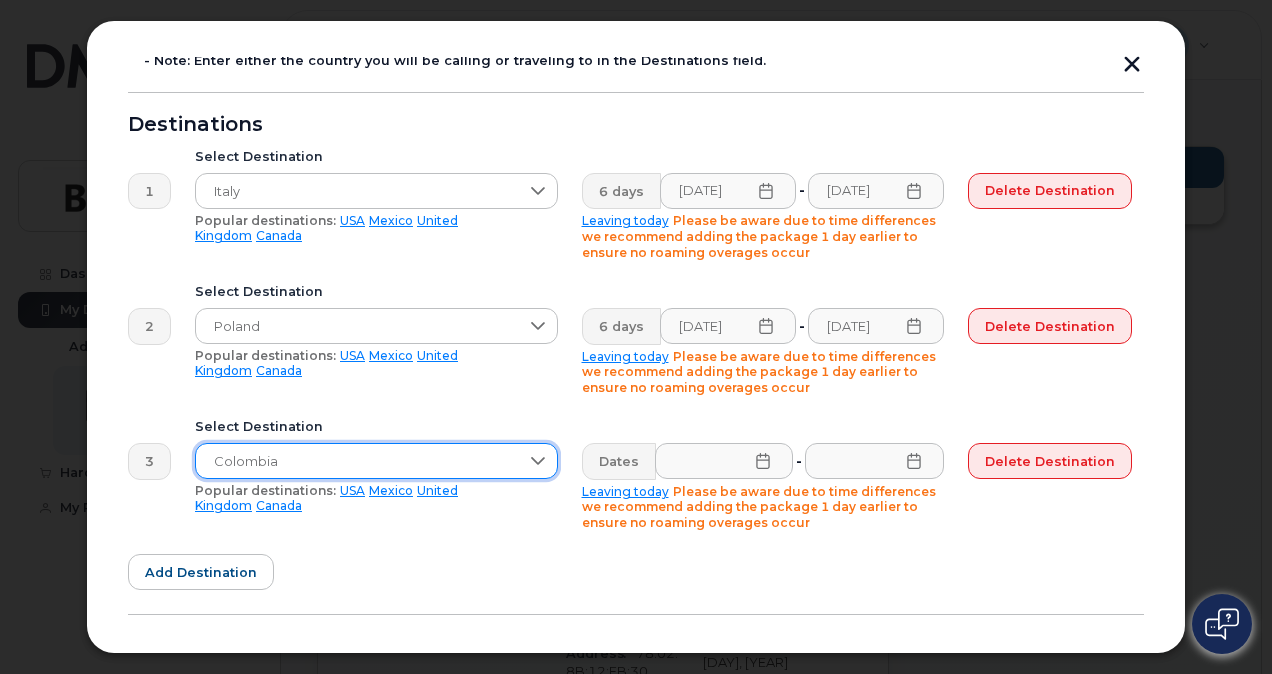 click on "Colombia" 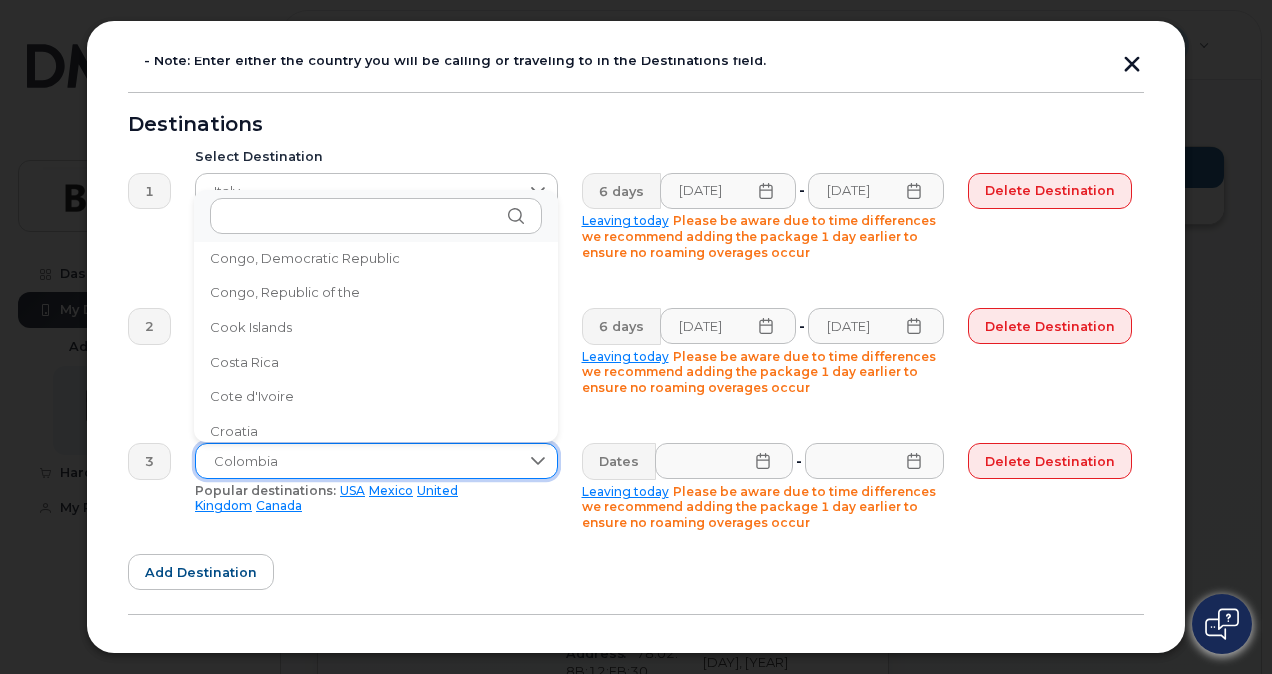 scroll, scrollTop: 1566, scrollLeft: 0, axis: vertical 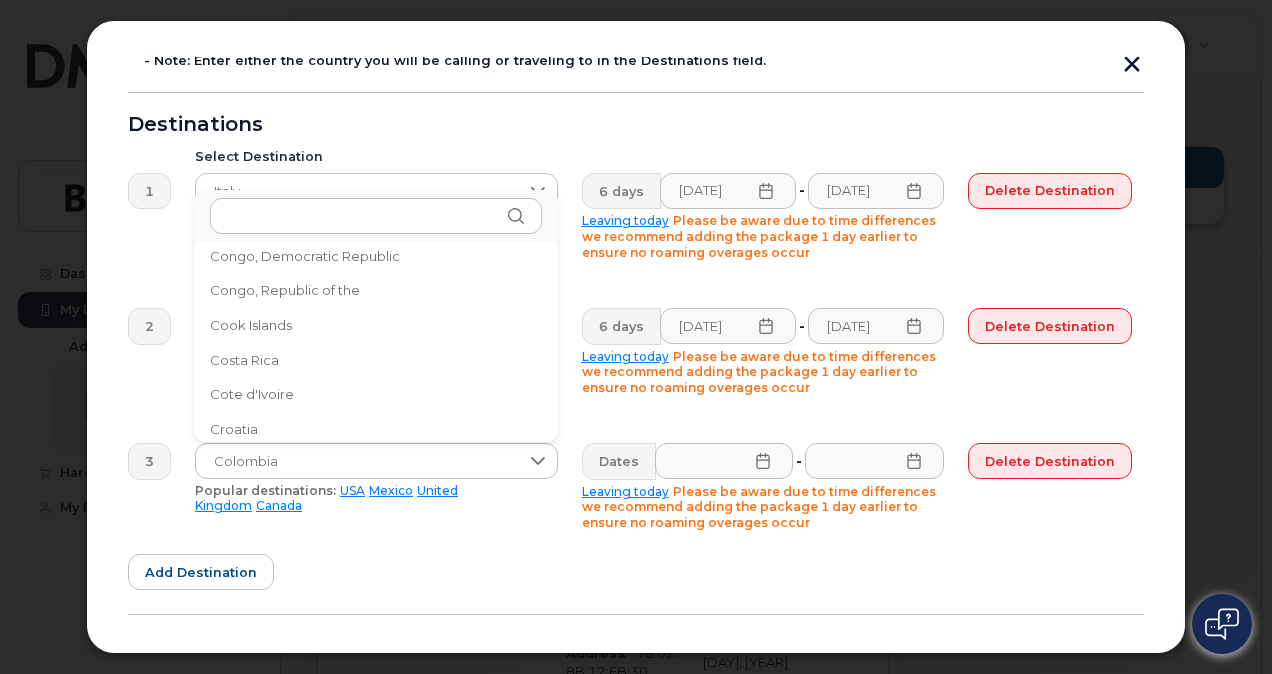 click on "Cote d'Ivoire" 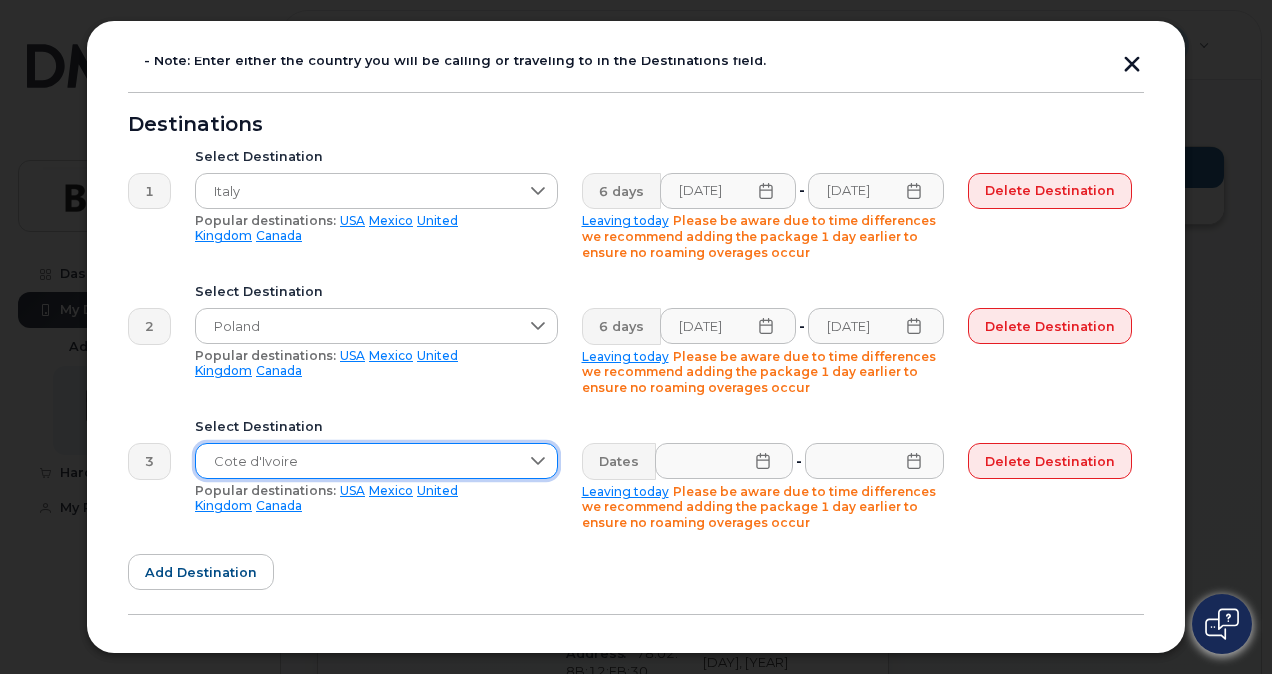 click on "Select Destination" 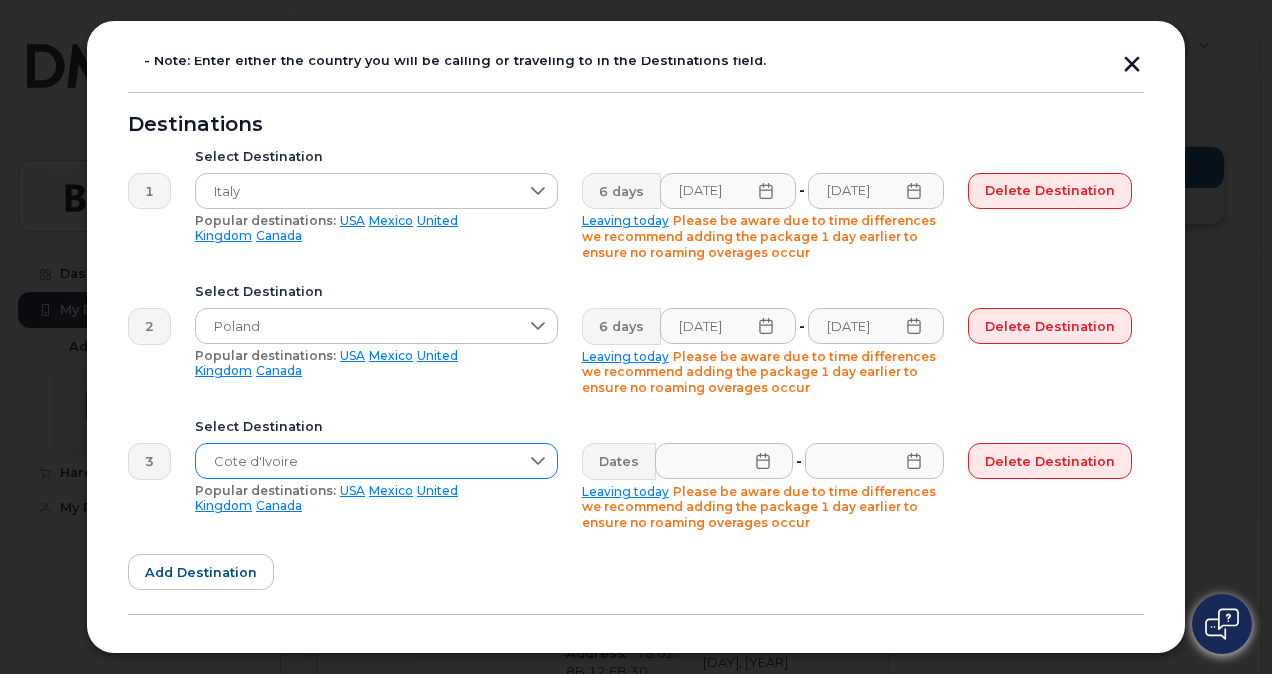 click on "Cote d'Ivoire" 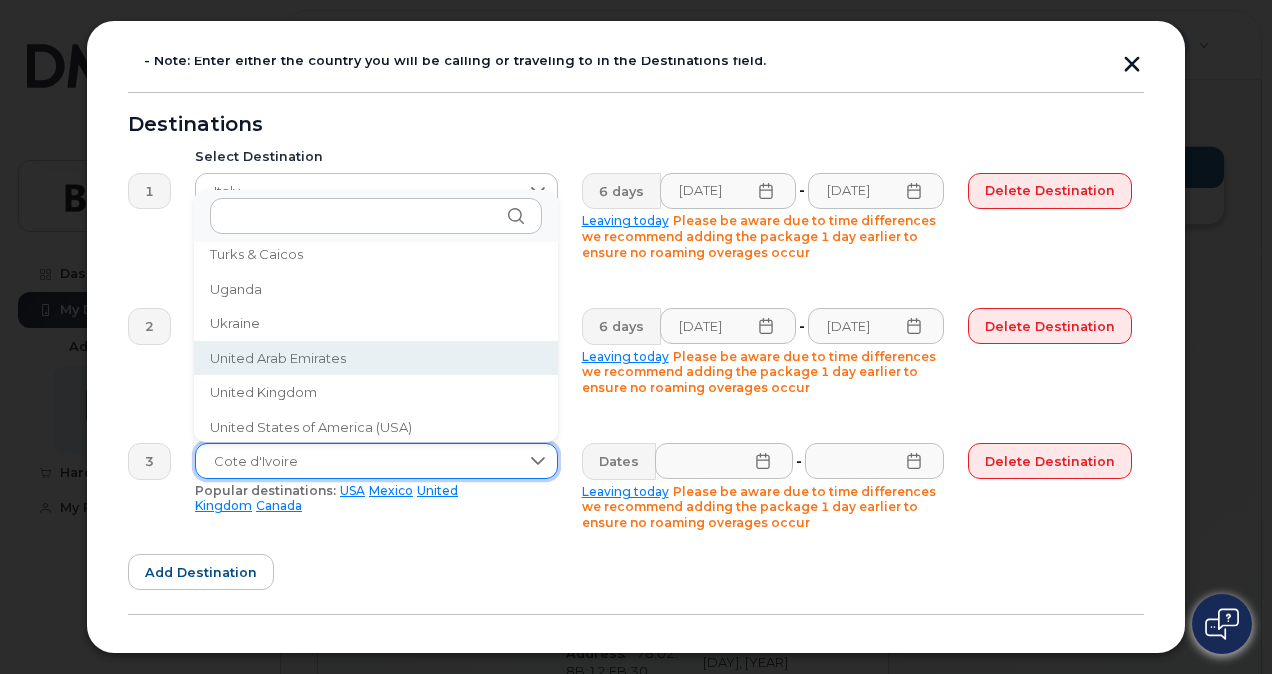 scroll, scrollTop: 6615, scrollLeft: 0, axis: vertical 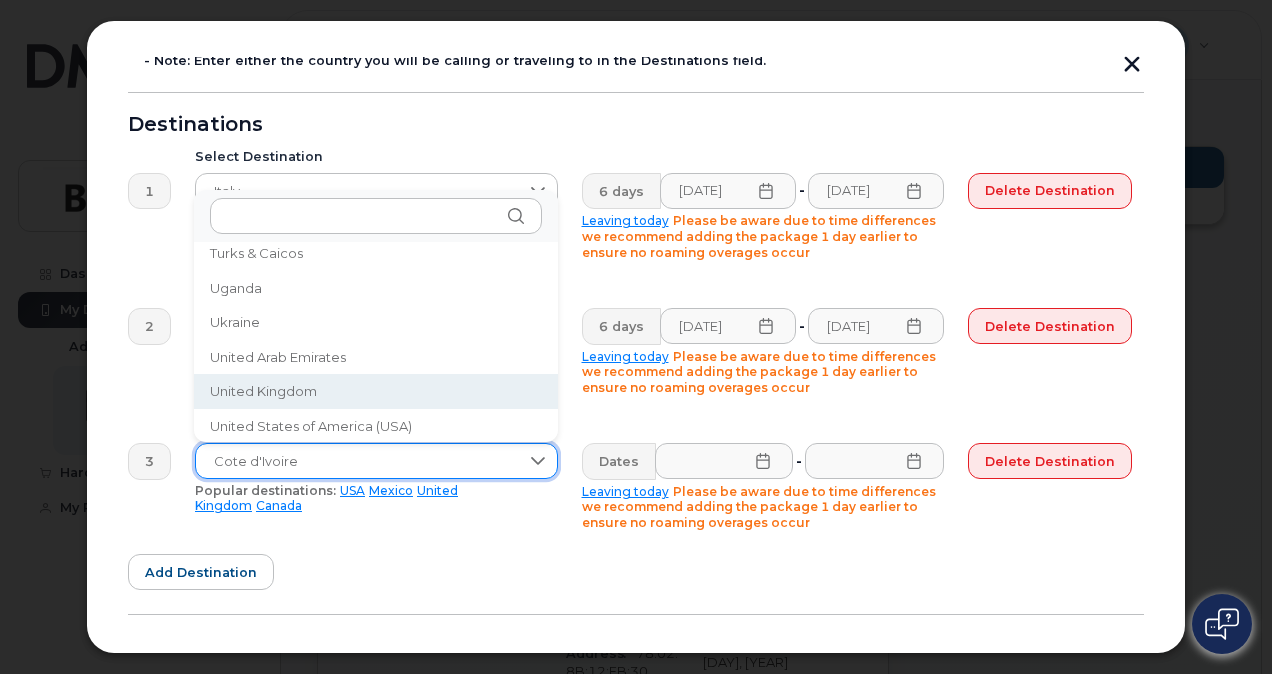 click on "United Kingdom" 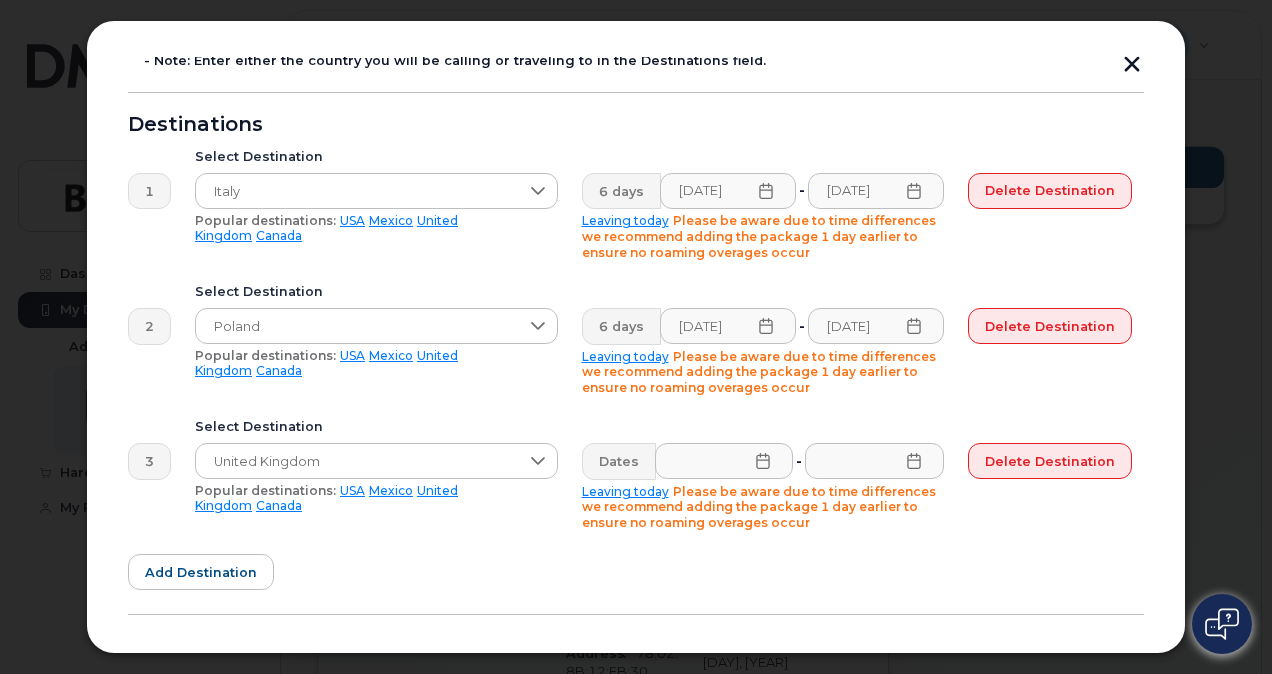 click 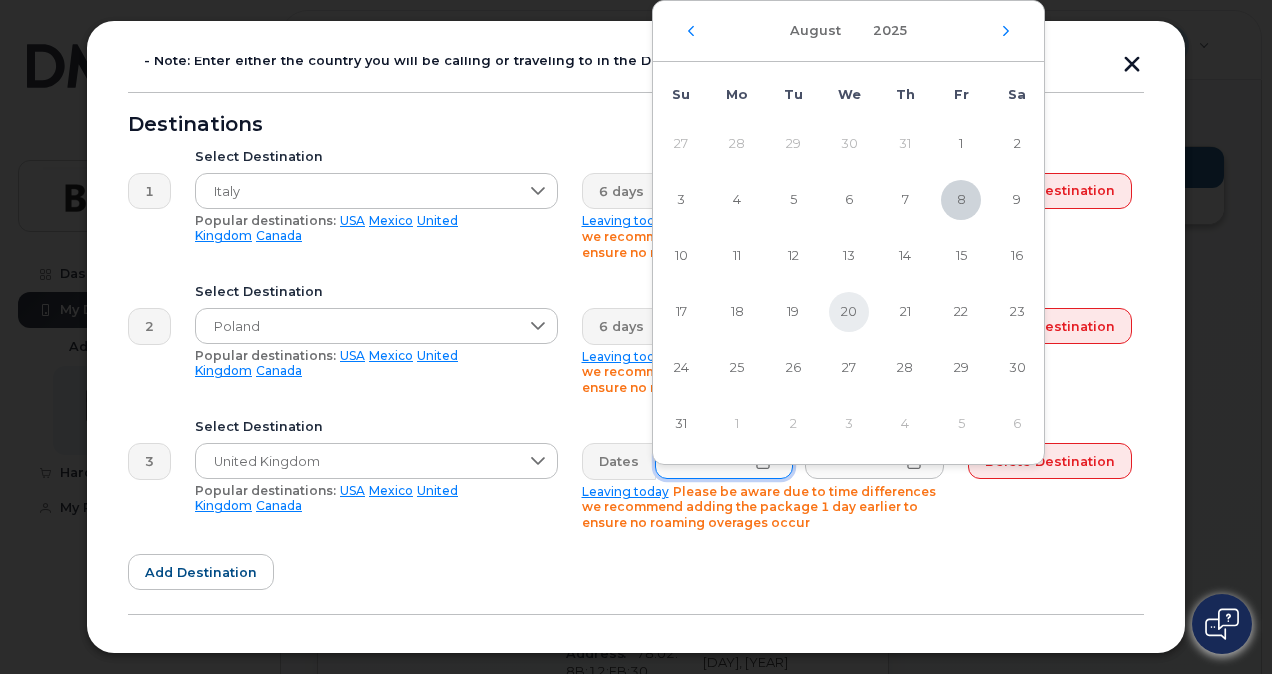 click on "20" 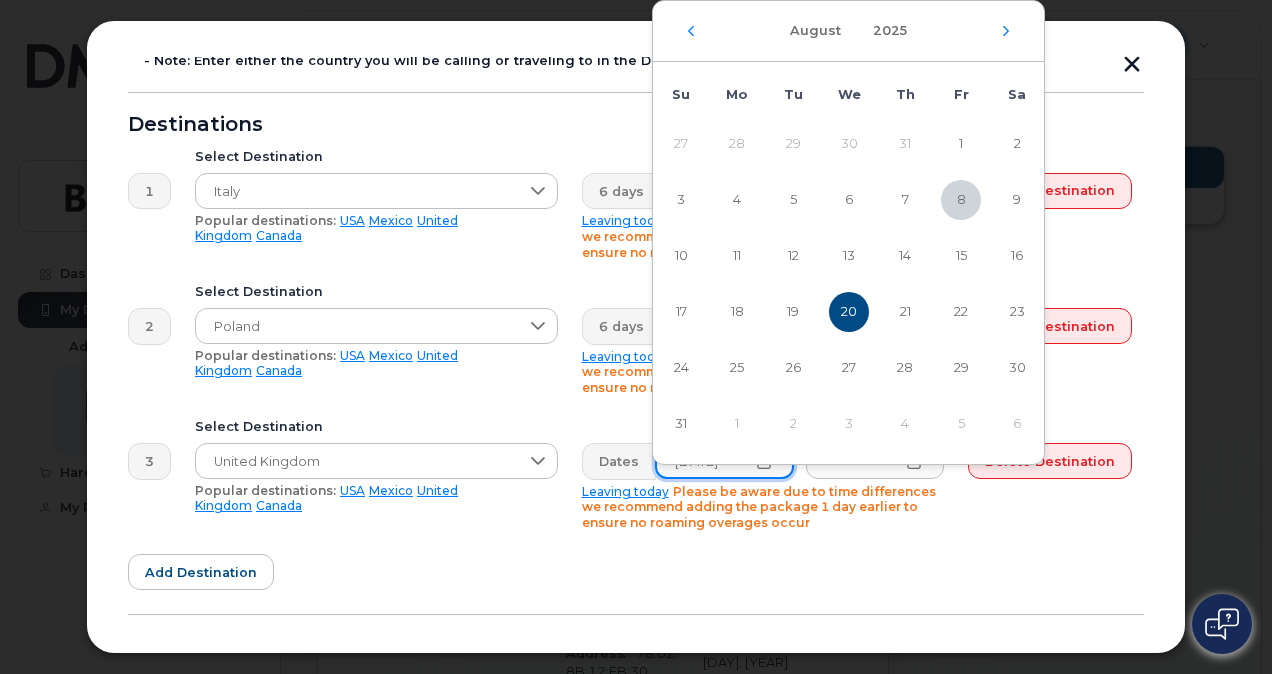 scroll, scrollTop: 0, scrollLeft: 3, axis: horizontal 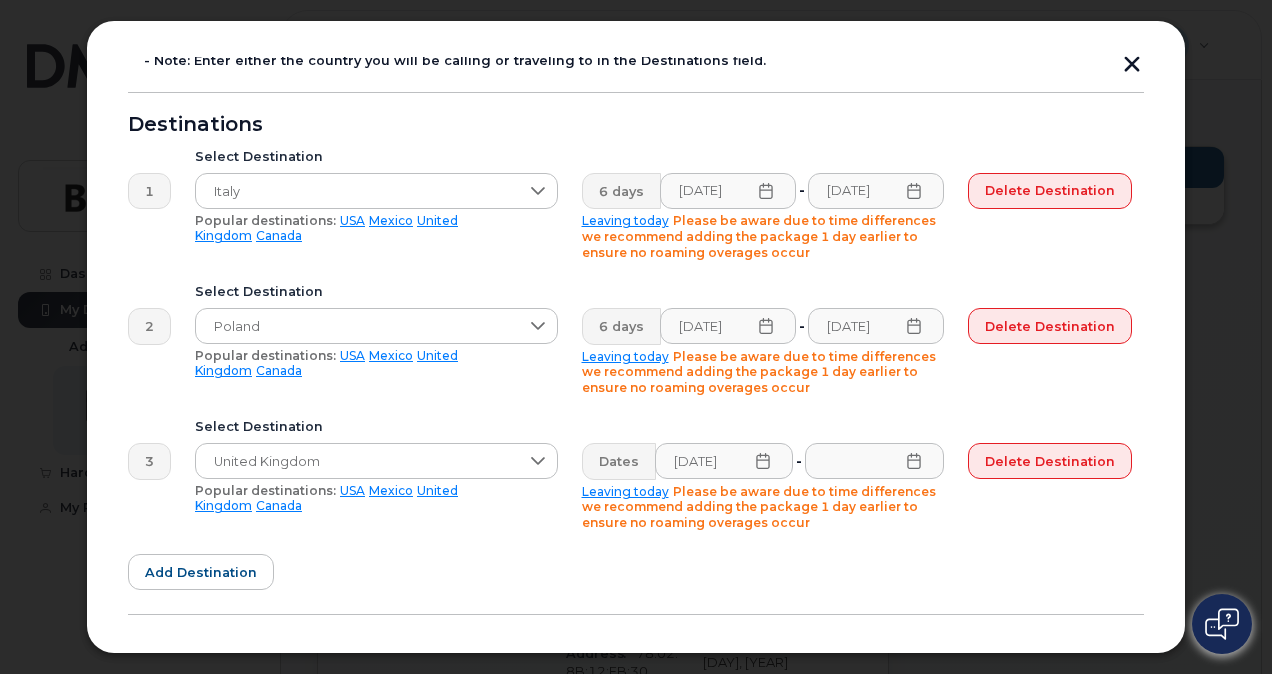 click 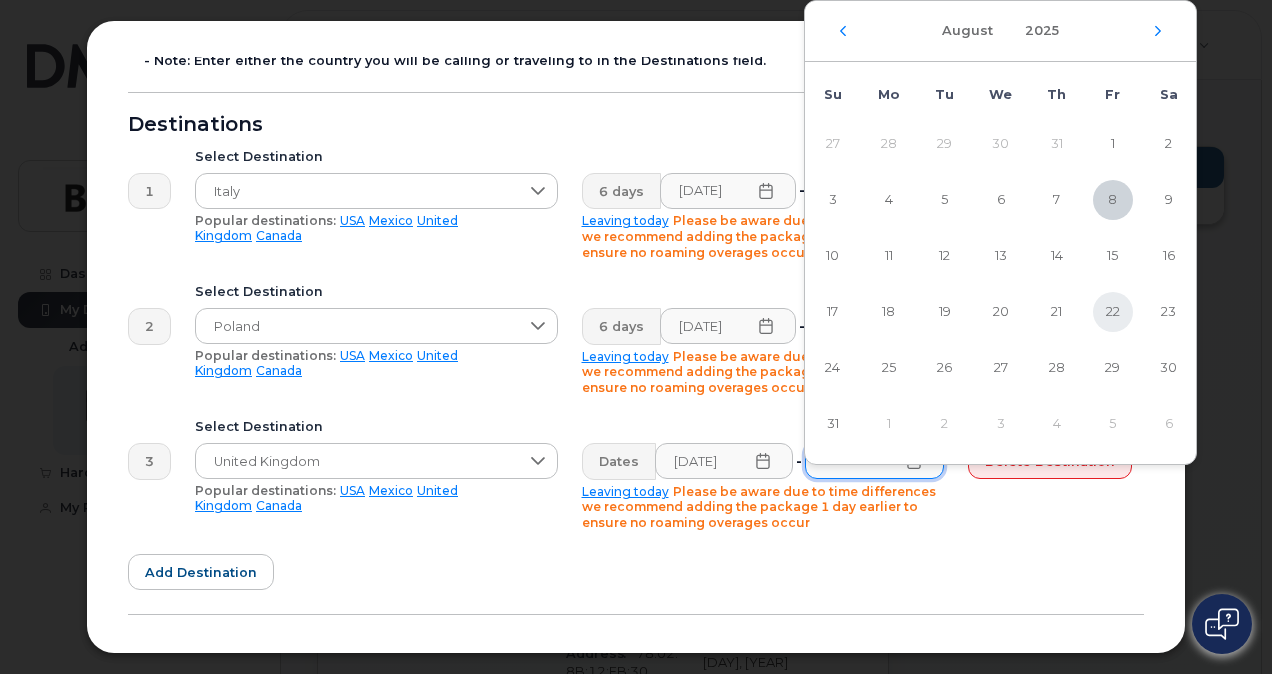 click on "22" 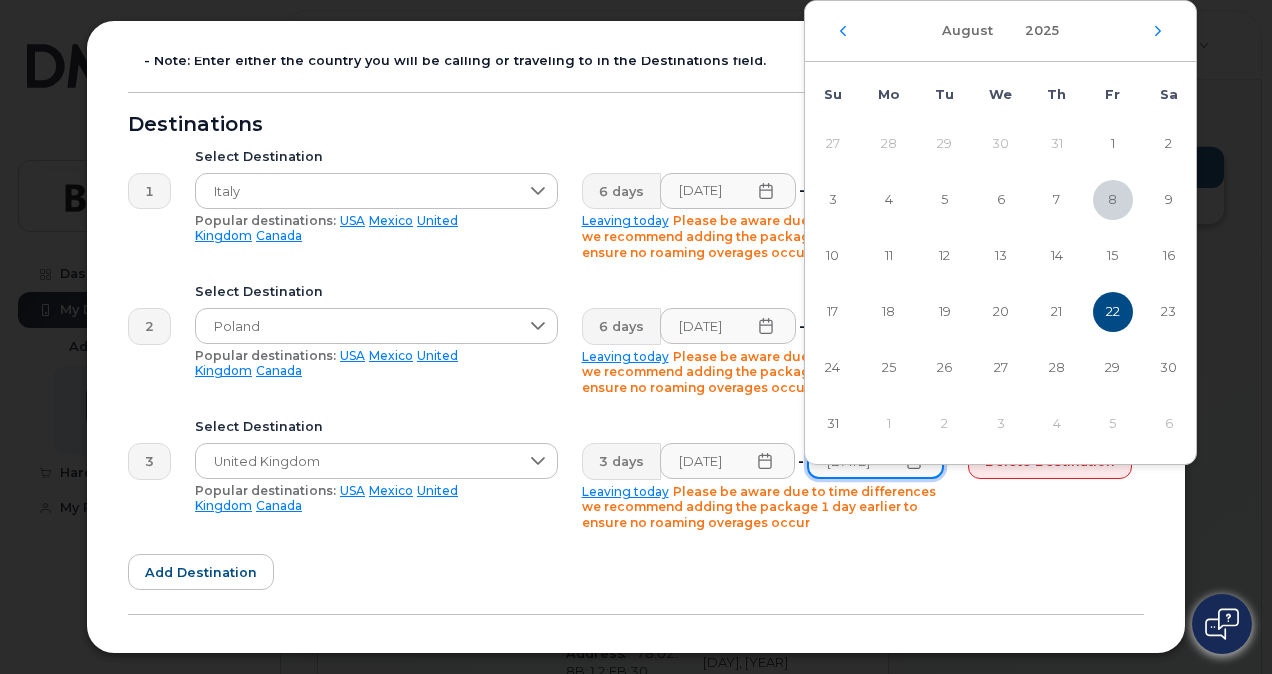 scroll, scrollTop: 0, scrollLeft: 5, axis: horizontal 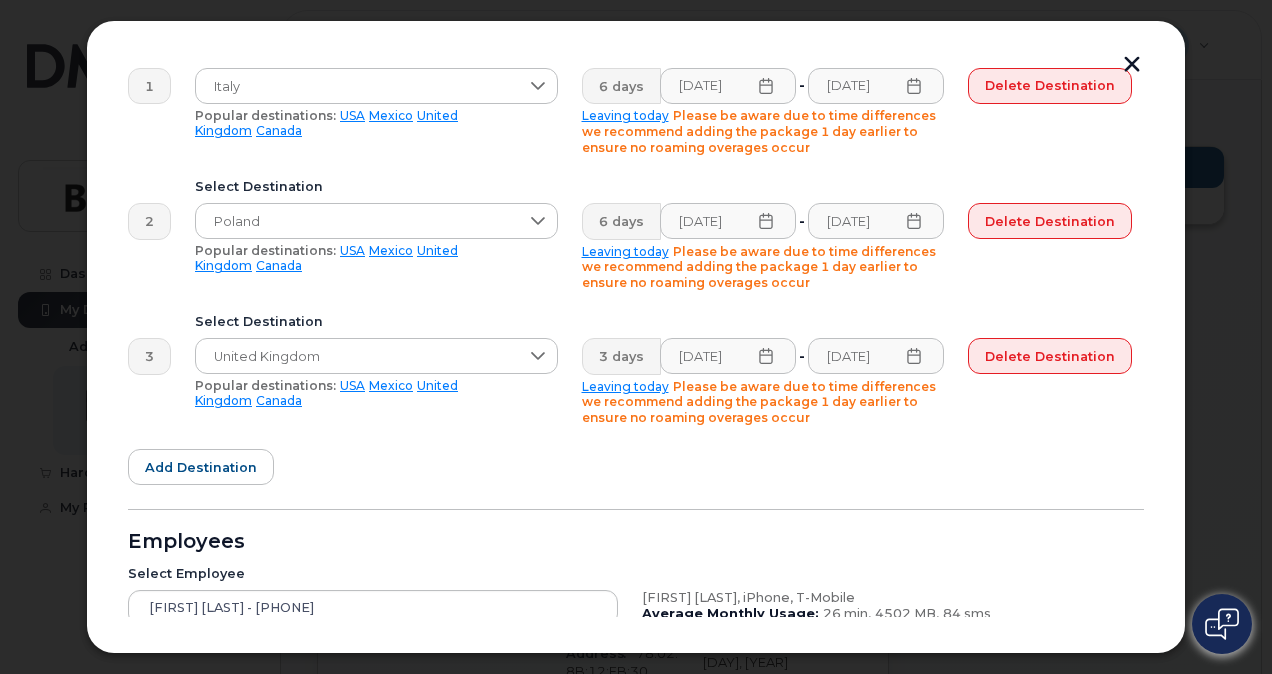 click on "- Note: Enter either the country you will be calling or traveling to in the Destinations field. Destinations 1 Select Destination Italy Popular destinations: USA Mexico United Kingdom Canada 6 days [DATE] - [DATE] Leaving today Please be aware due to time differences we recommend adding the package 1 day earlier to ensure no roaming overages occur Delete destination 2 Select Destination Poland Popular destinations: USA Mexico United Kingdom Canada 6 days [DATE] - [DATE] Leaving today Please be aware due to time differences we recommend adding the package 1 day earlier to ensure no roaming overages occur Delete destination 3 Select Destination United Kingdom Popular destinations: USA Mexico United Kingdom Canada 3 days [DATE] - [DATE] Leaving today Please be aware due to time differences we recommend adding the package 1 day earlier to ensure no roaming overages occur Delete destination Add destination Employees Select Employee [FIRST] [LAST] - [PHONE] [FIRST] [LAST], iPhone, T-Mobile 84 sms" 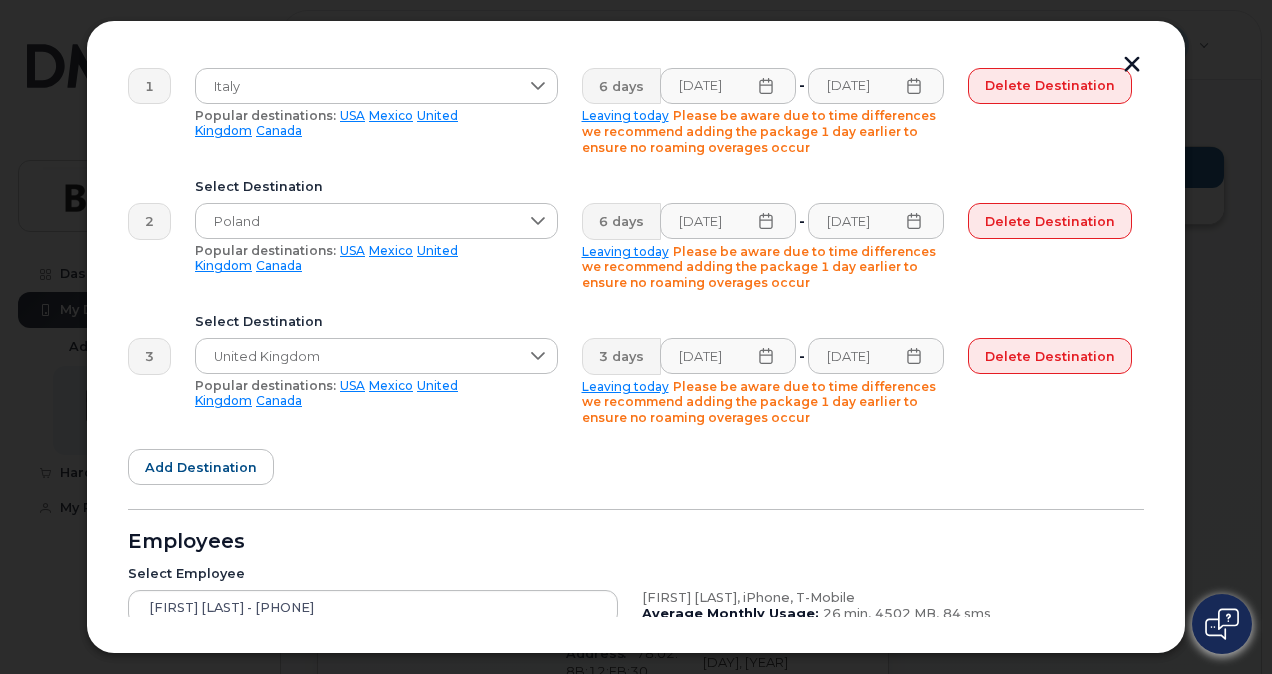 scroll, scrollTop: 533, scrollLeft: 0, axis: vertical 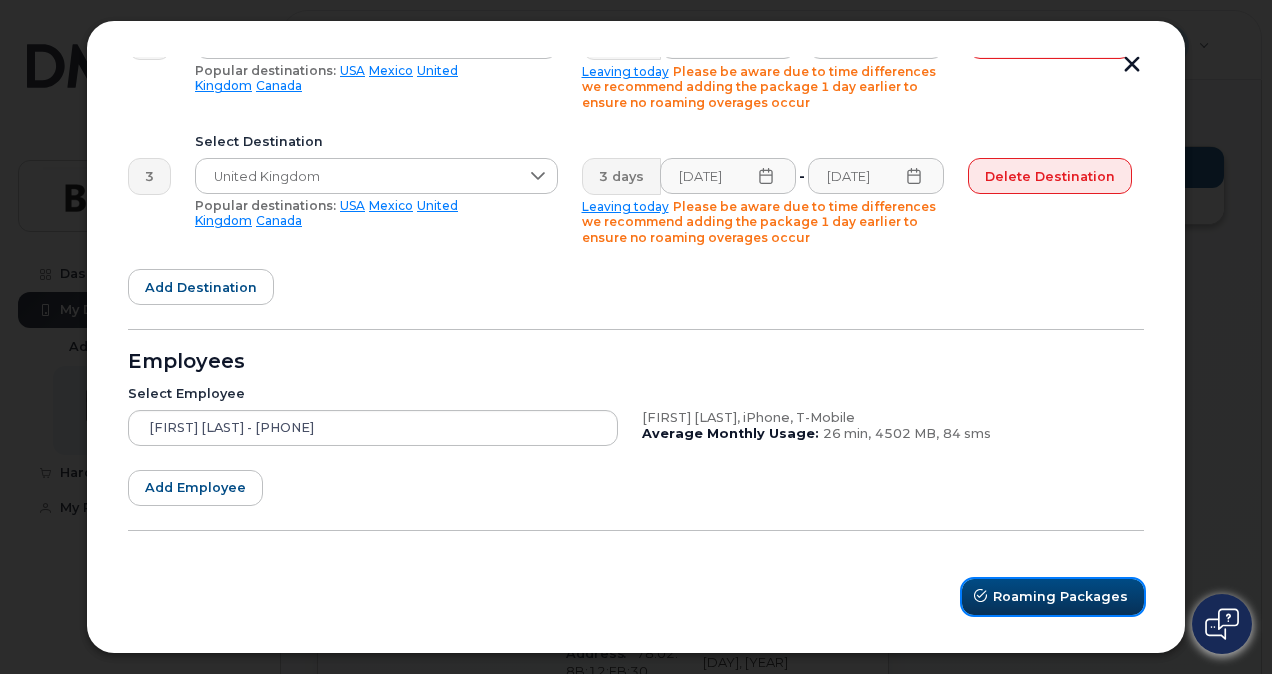 click on "Roaming Packages" 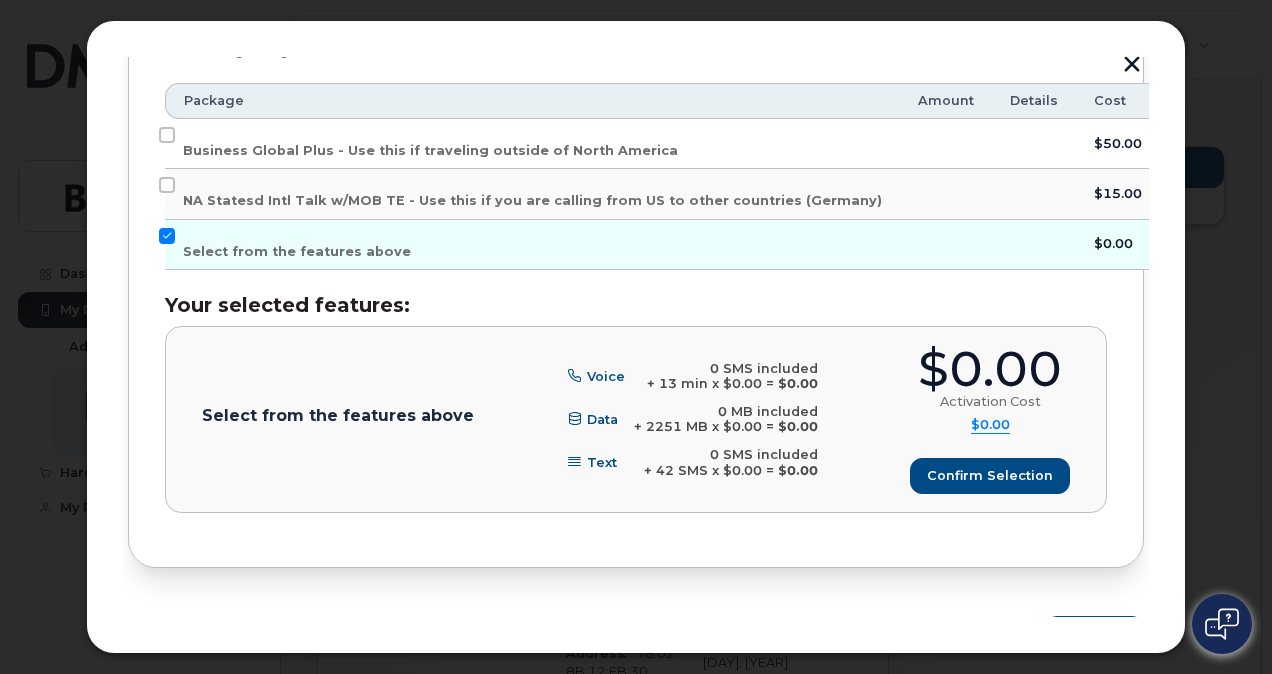 scroll, scrollTop: 557, scrollLeft: 0, axis: vertical 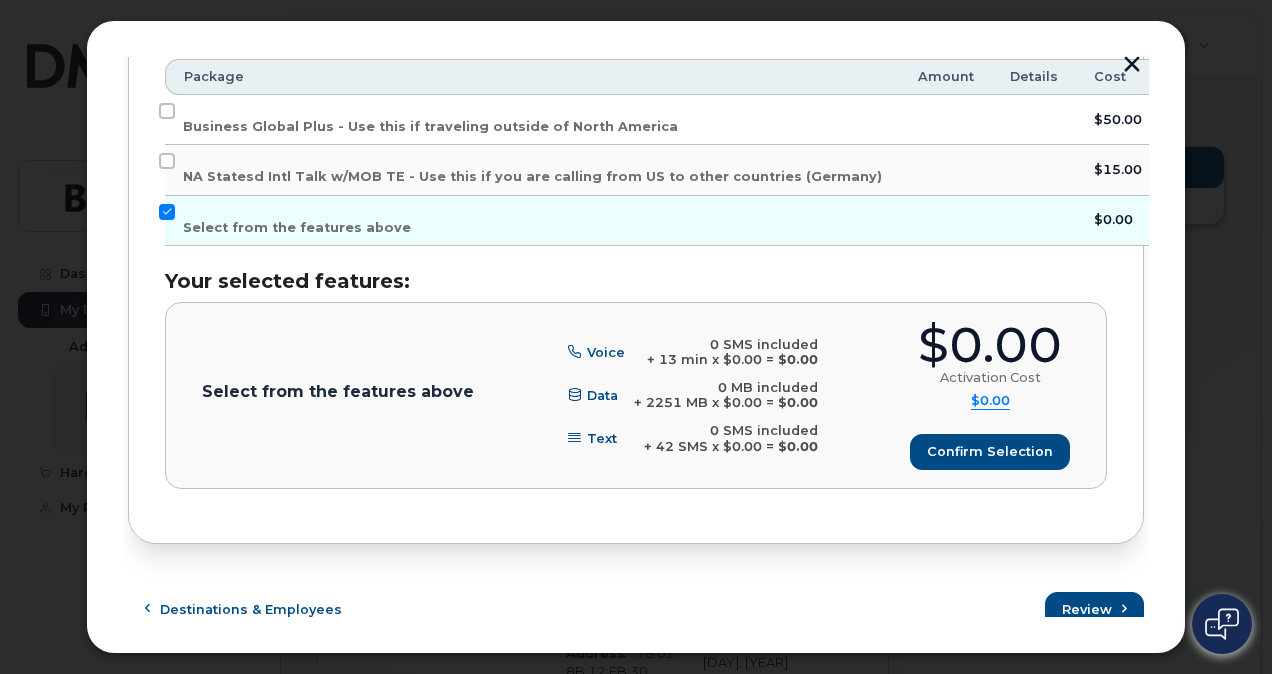 click on "Business Global Plus - Use this if traveling outside of North America" 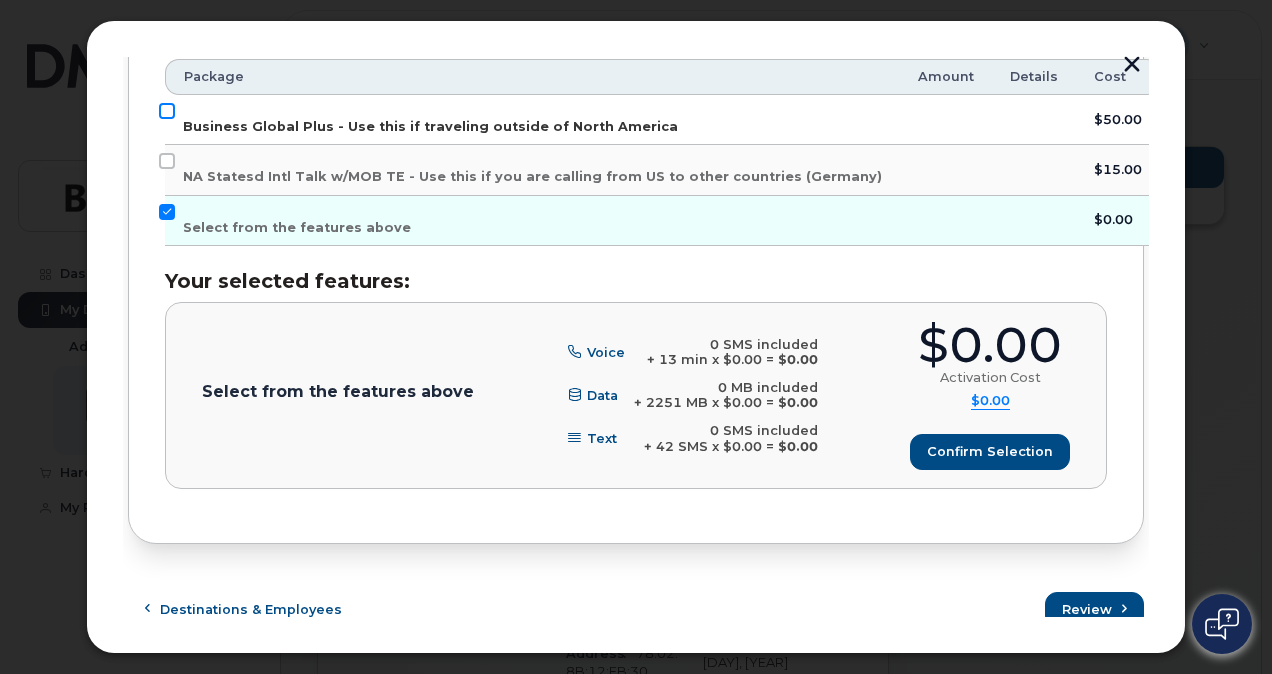 click on "Business Global Plus - Use this if traveling outside of North America" 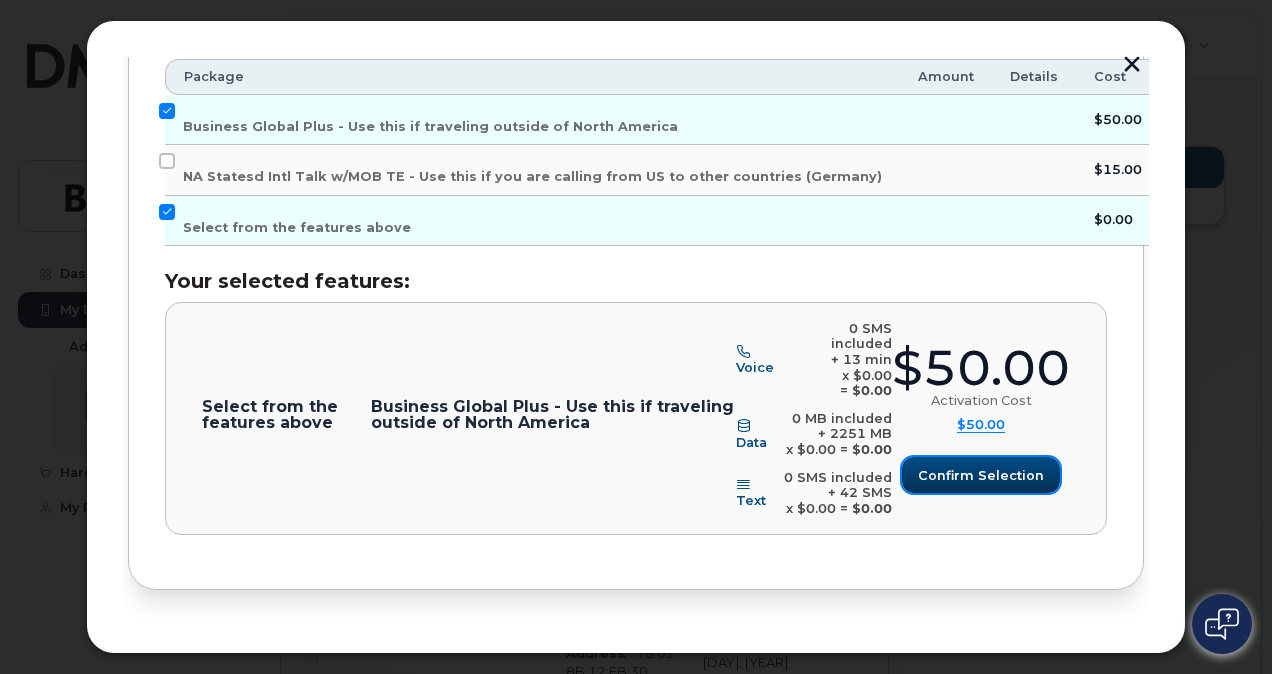 click on "Confirm selection" 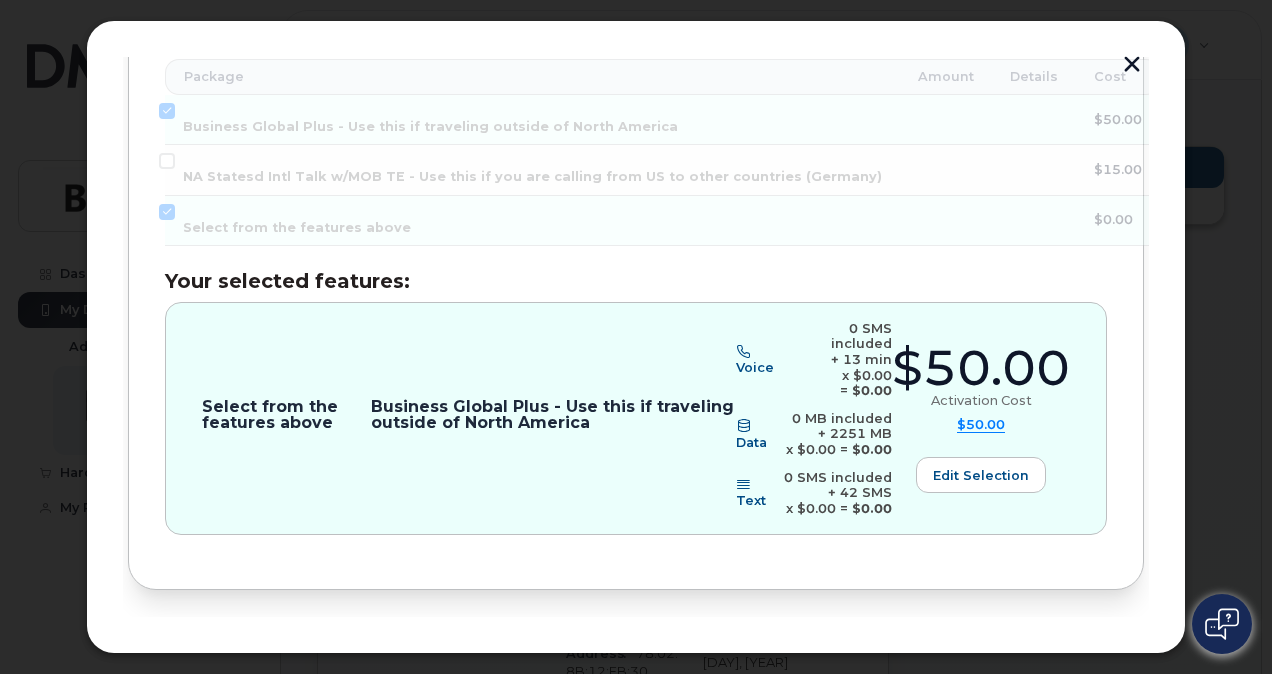 scroll, scrollTop: 616, scrollLeft: 0, axis: vertical 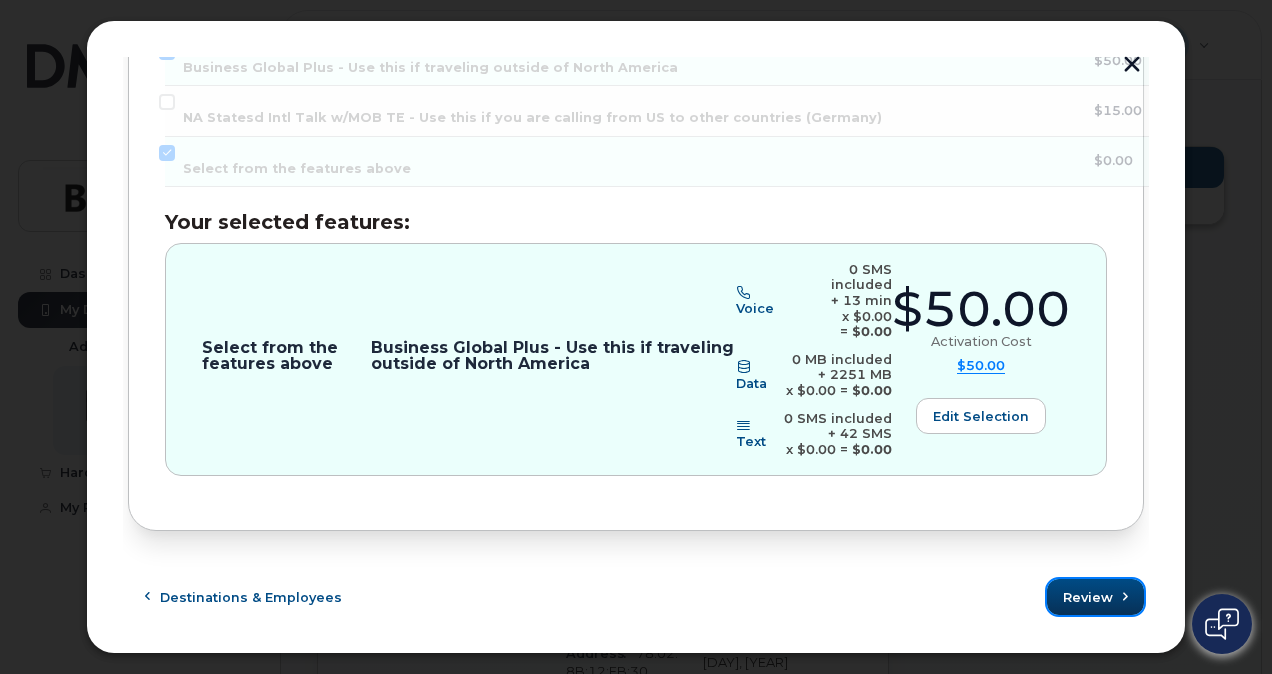 click on "Review" 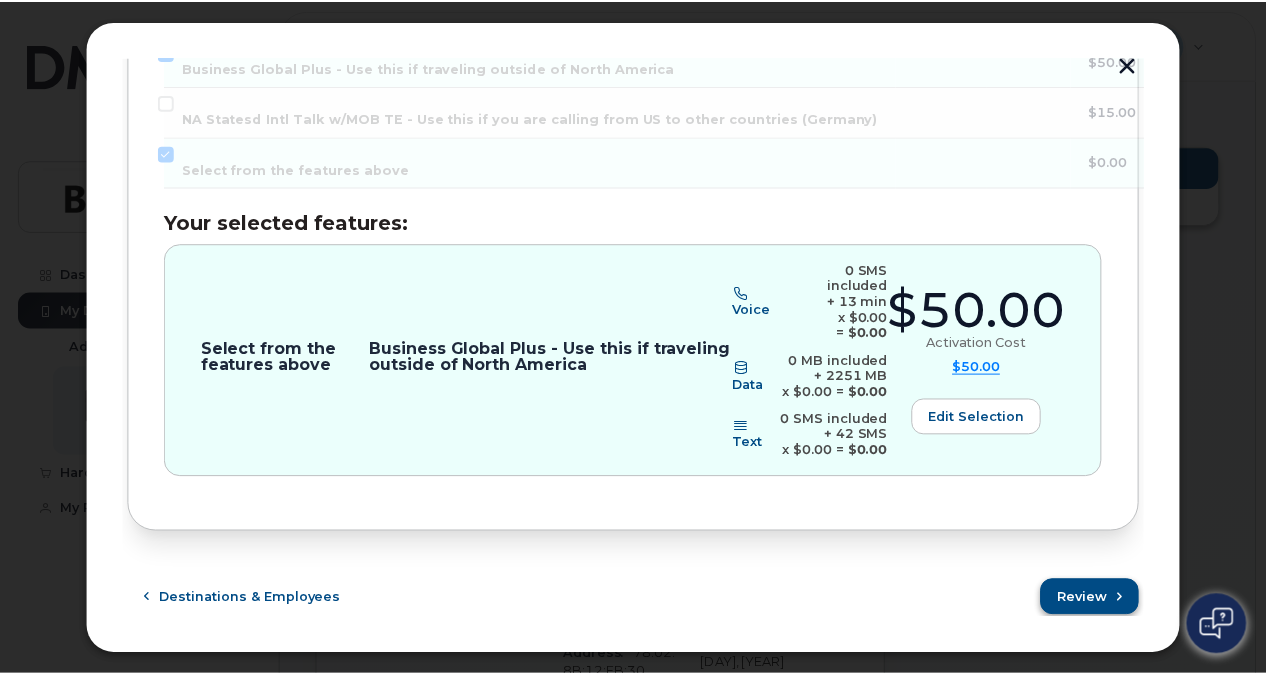 scroll, scrollTop: 0, scrollLeft: 0, axis: both 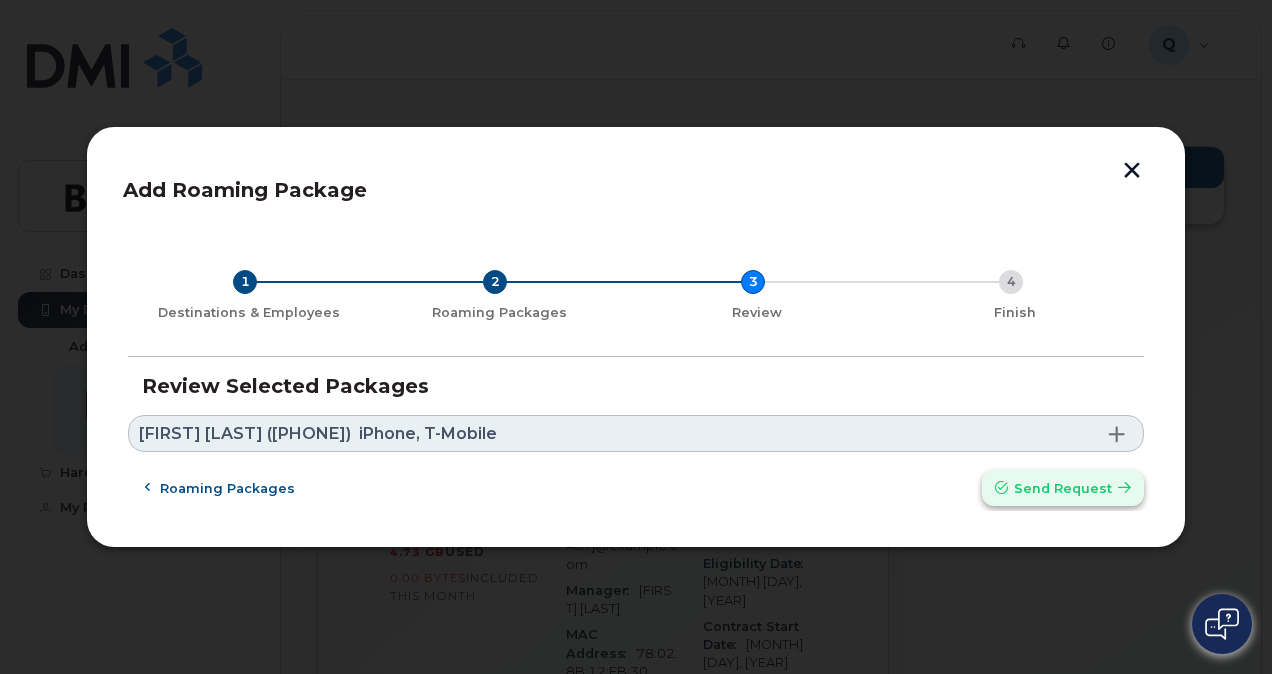click on "Send request" 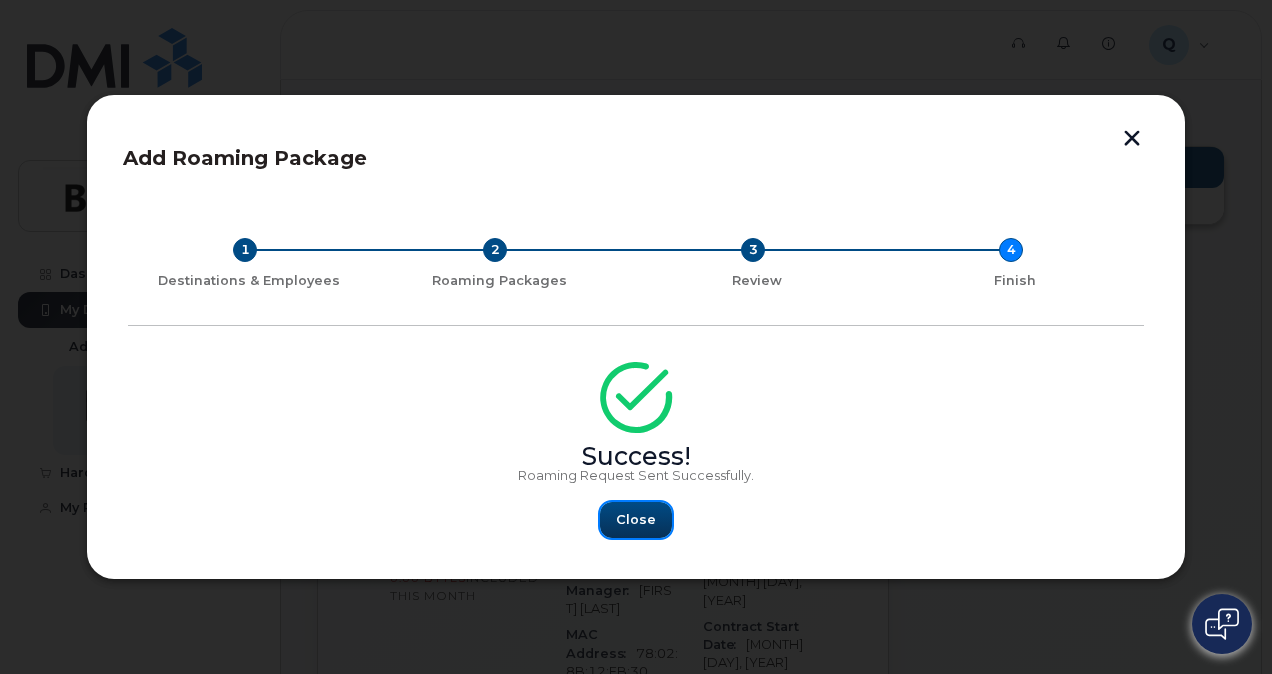 click on "Close" 